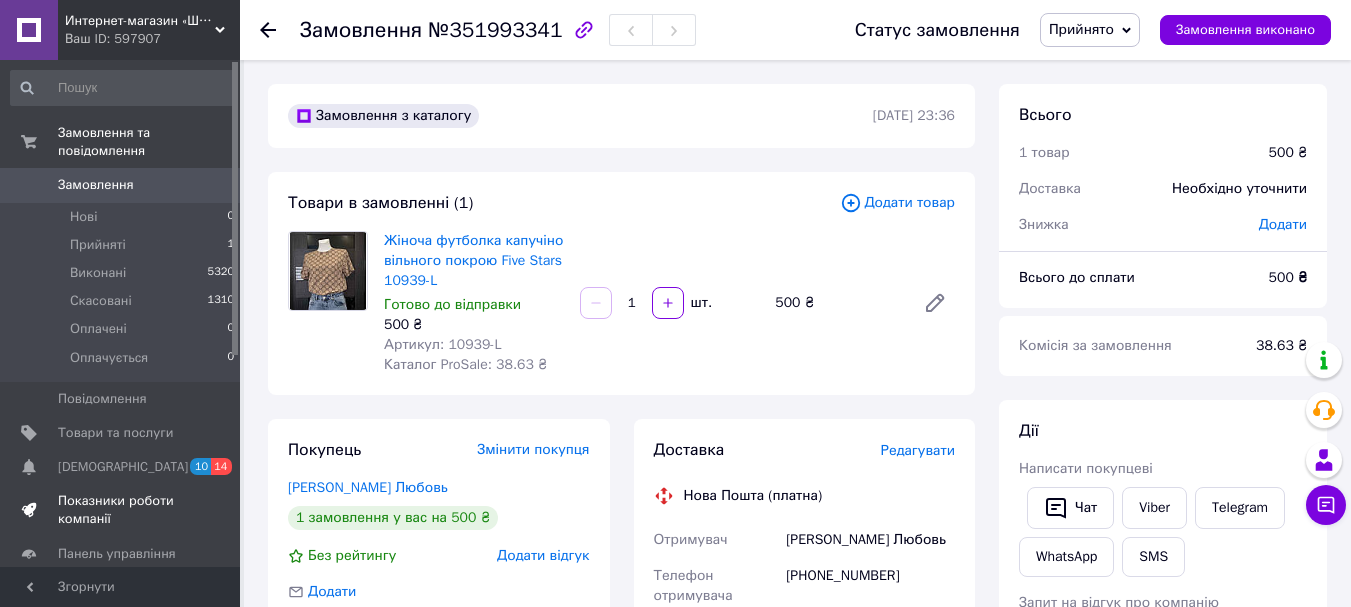 scroll, scrollTop: 0, scrollLeft: 0, axis: both 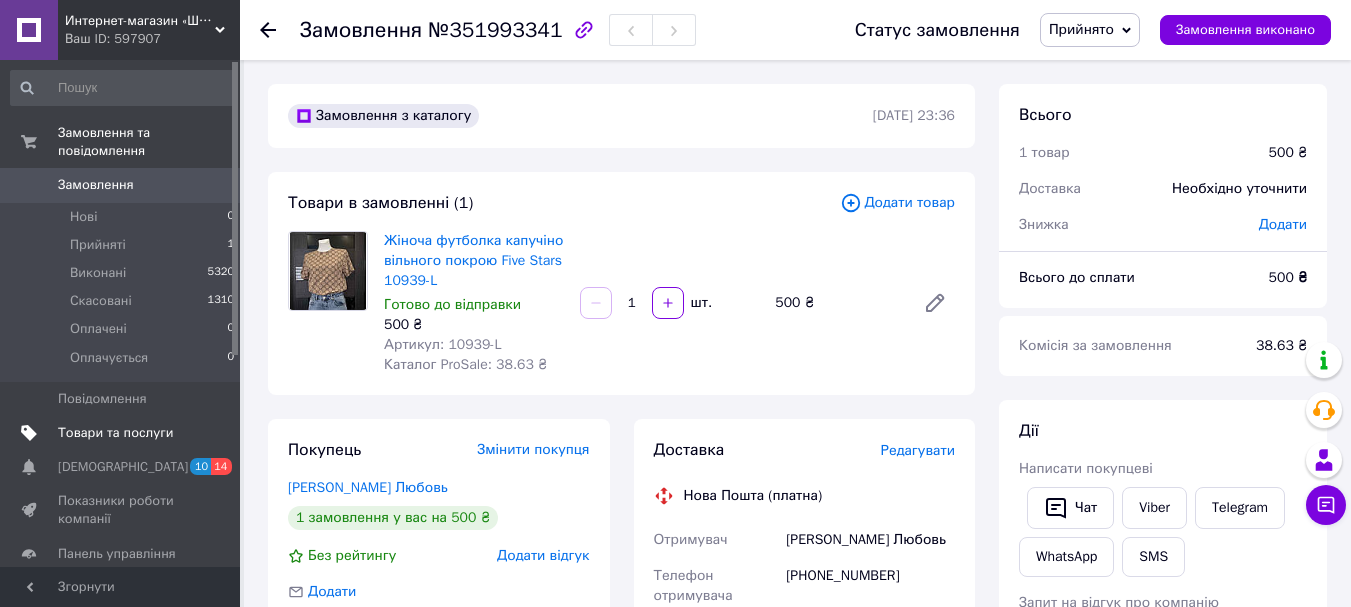click on "Товари та послуги" at bounding box center (115, 433) 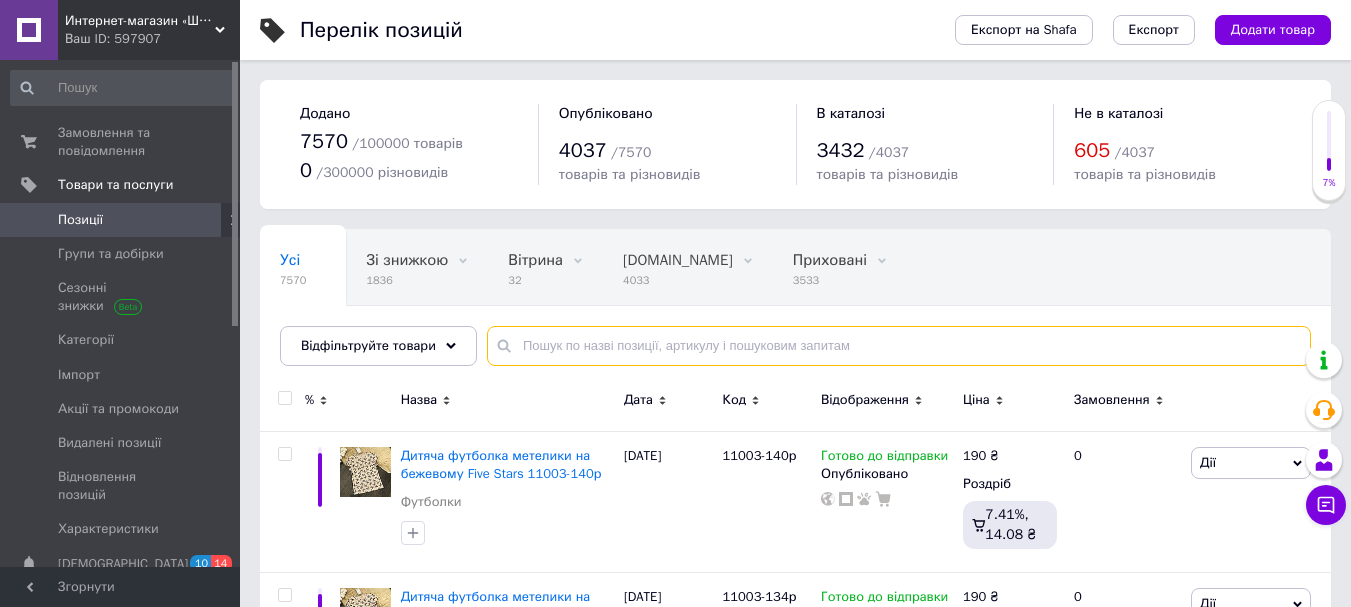paste on "146, 152, 158, 164" 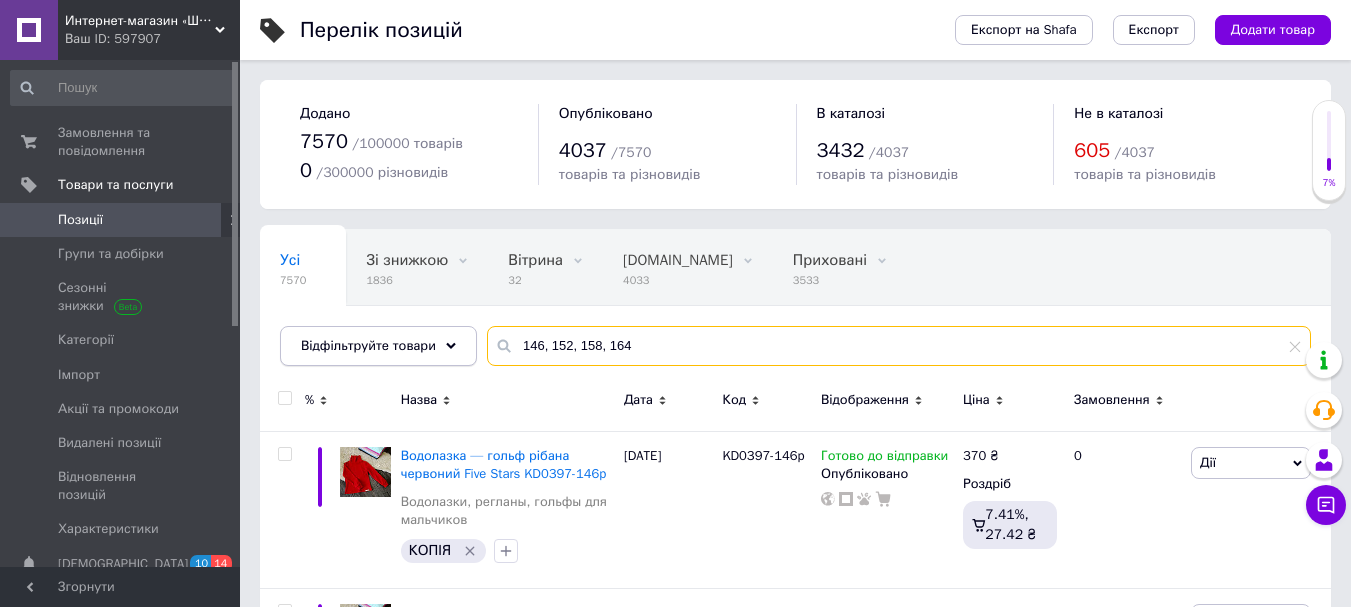 drag, startPoint x: 522, startPoint y: 337, endPoint x: 456, endPoint y: 347, distance: 66.75328 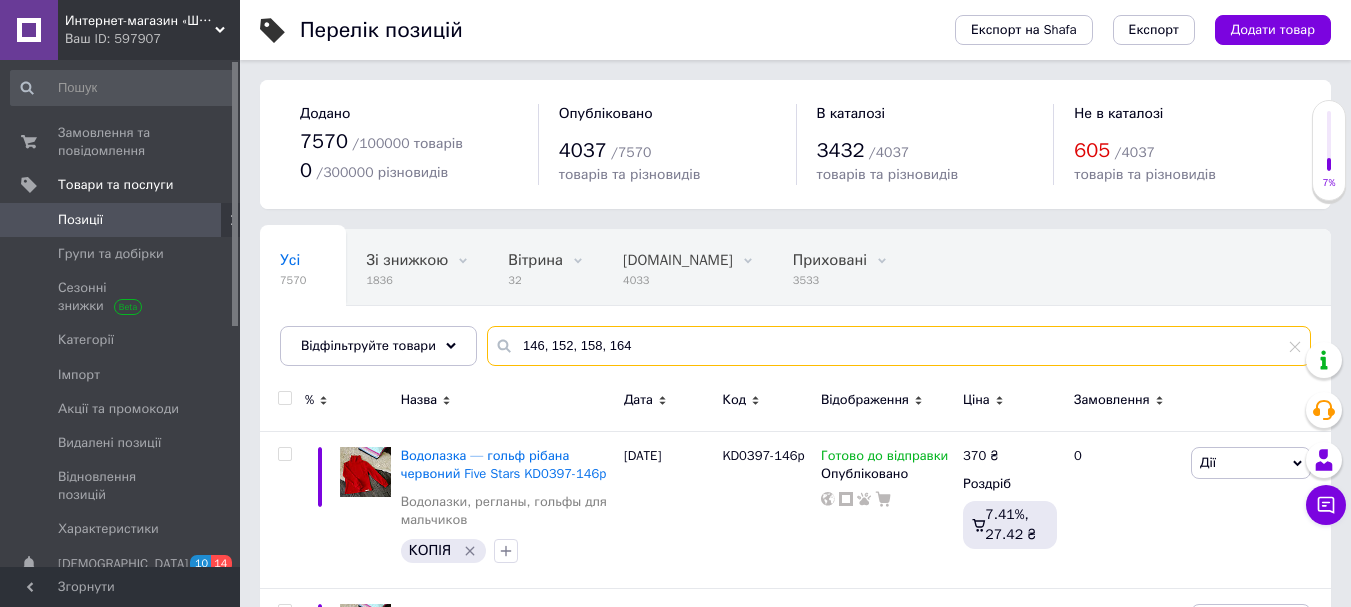 paste on "0722" 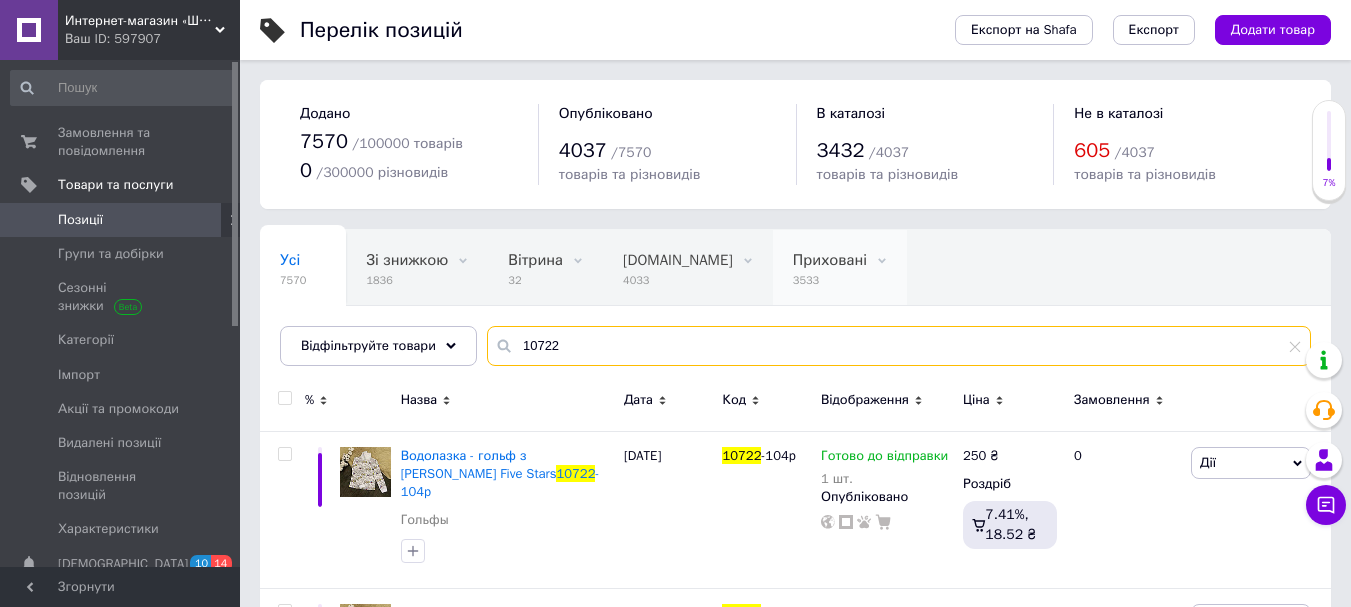scroll, scrollTop: 100, scrollLeft: 0, axis: vertical 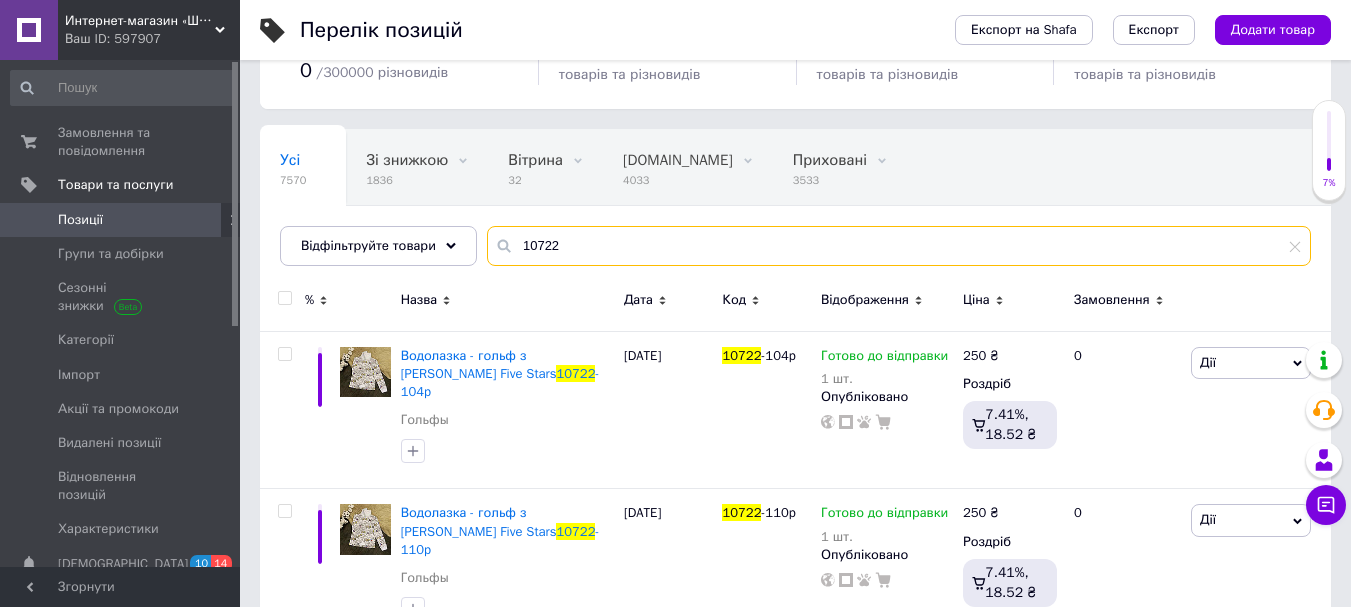 type on "10722" 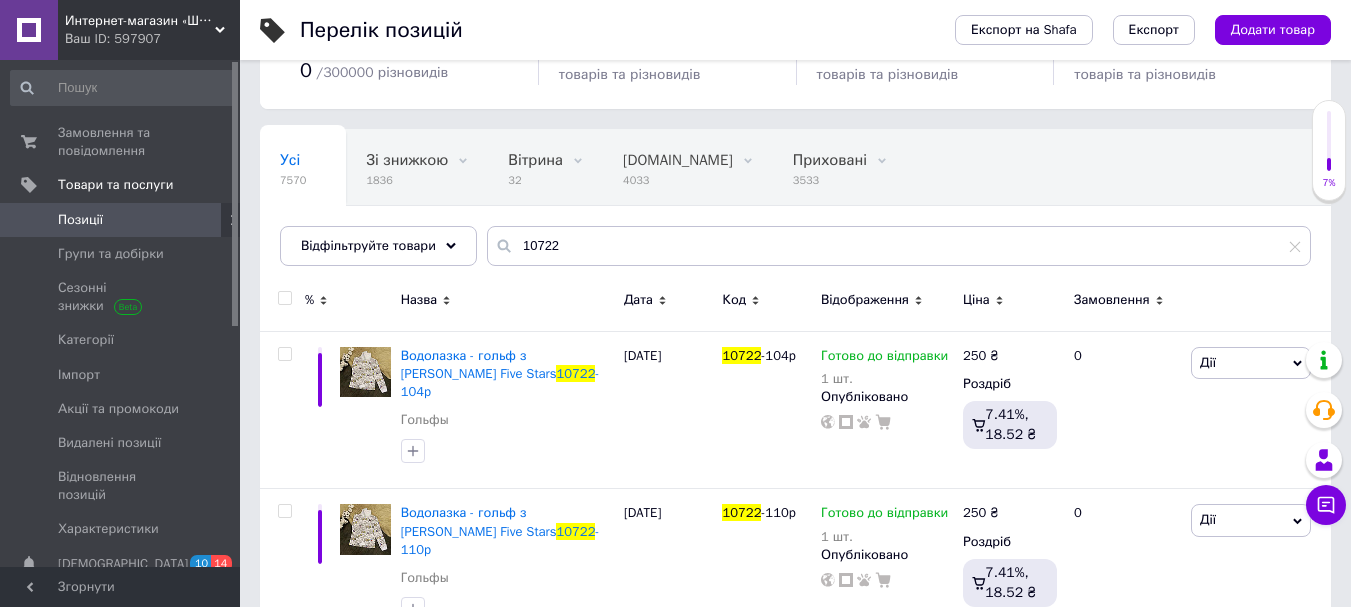 click at bounding box center (284, 298) 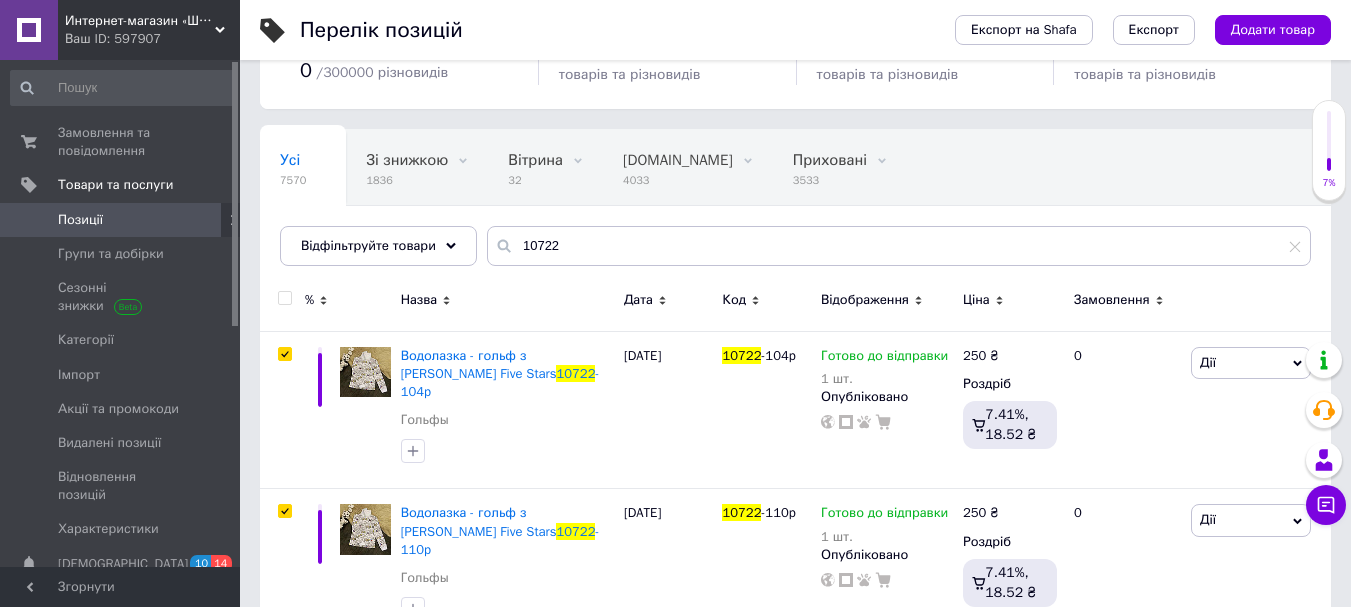 checkbox on "true" 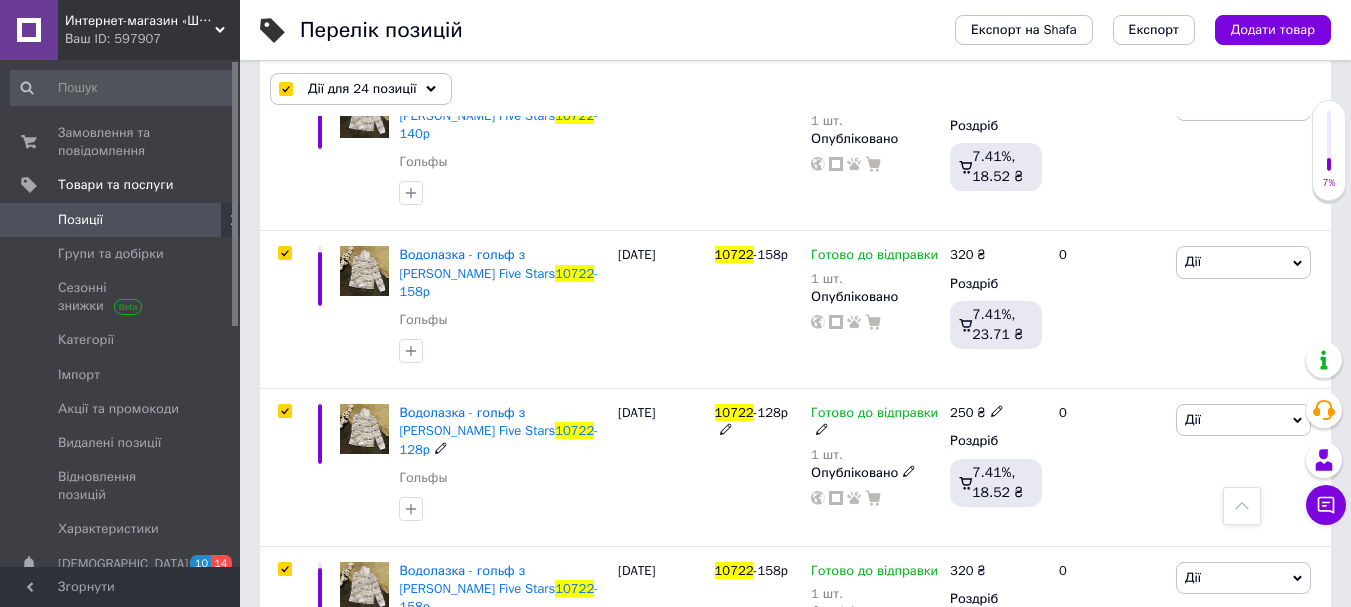 scroll, scrollTop: 3493, scrollLeft: 0, axis: vertical 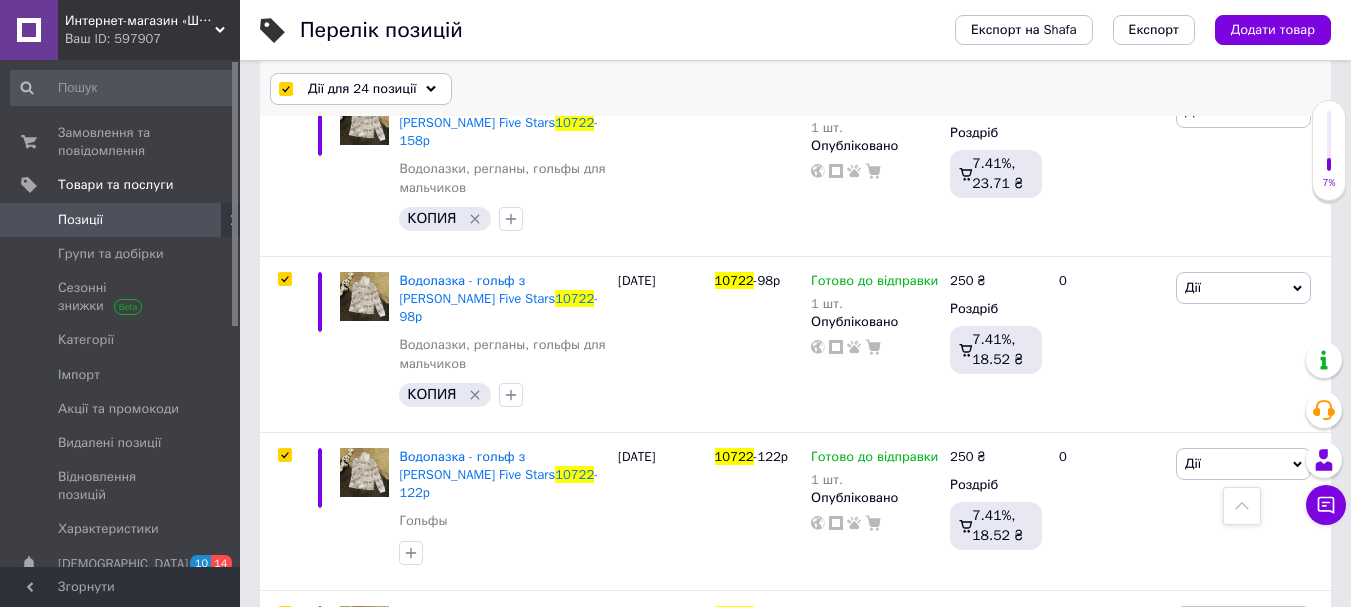 click on "Дії для 24 позиції" at bounding box center [362, 89] 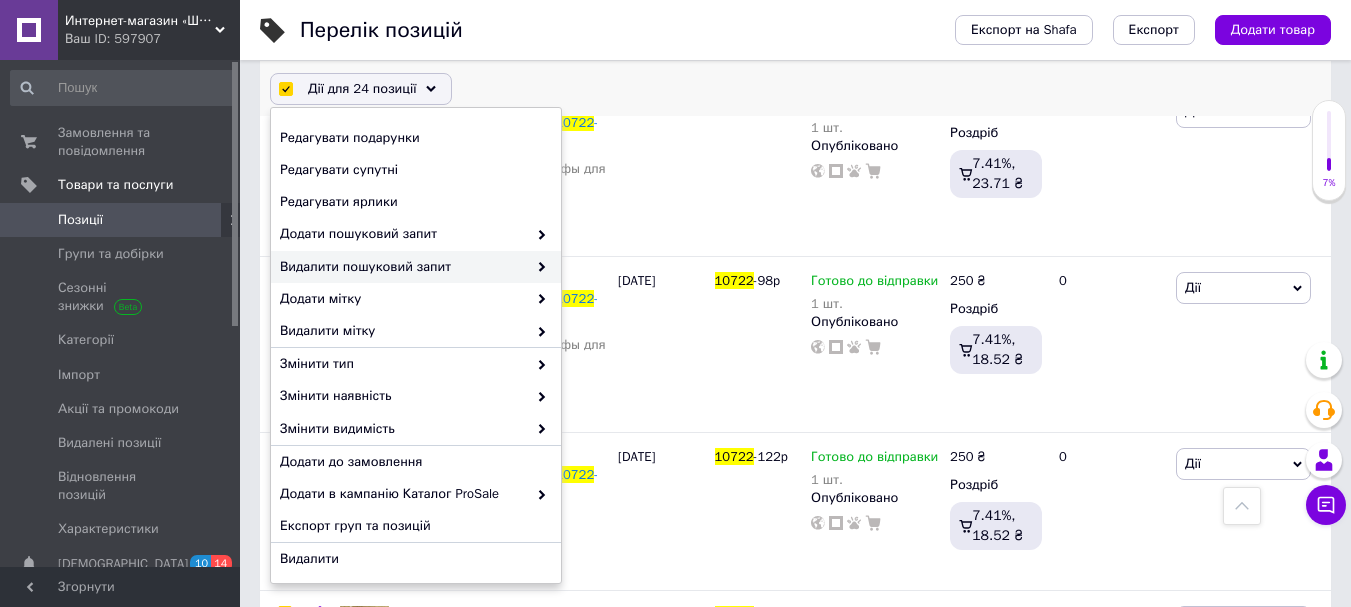 scroll, scrollTop: 224, scrollLeft: 0, axis: vertical 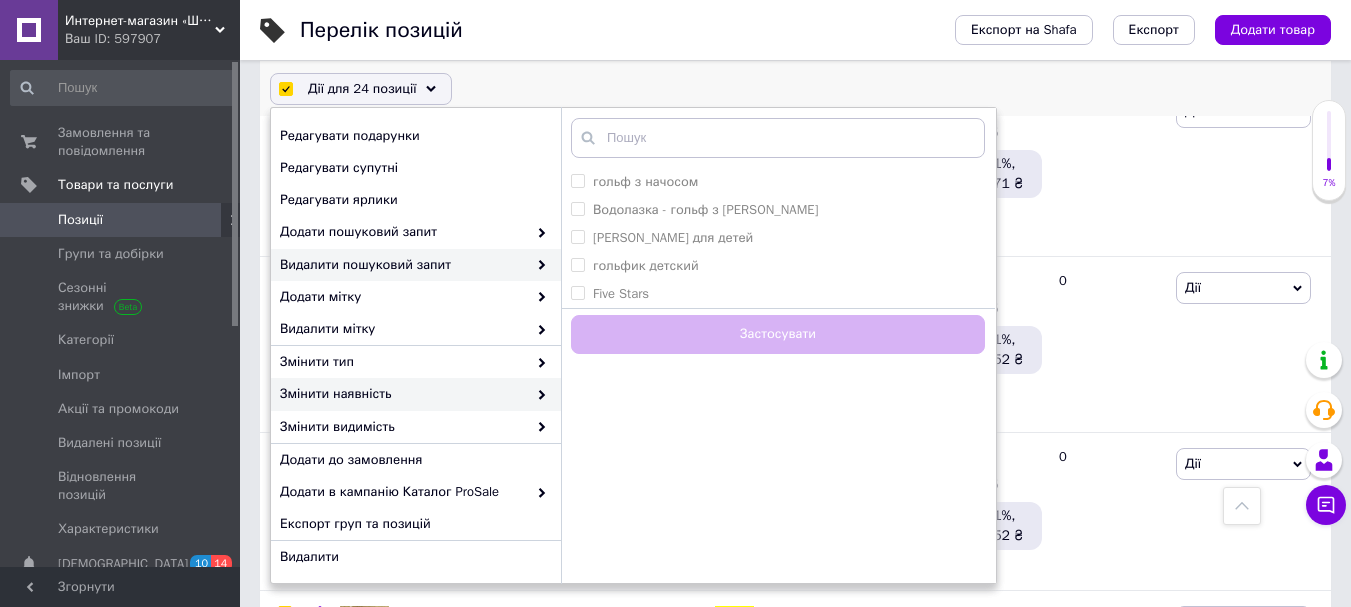 click on "Змінити наявність" at bounding box center [403, 394] 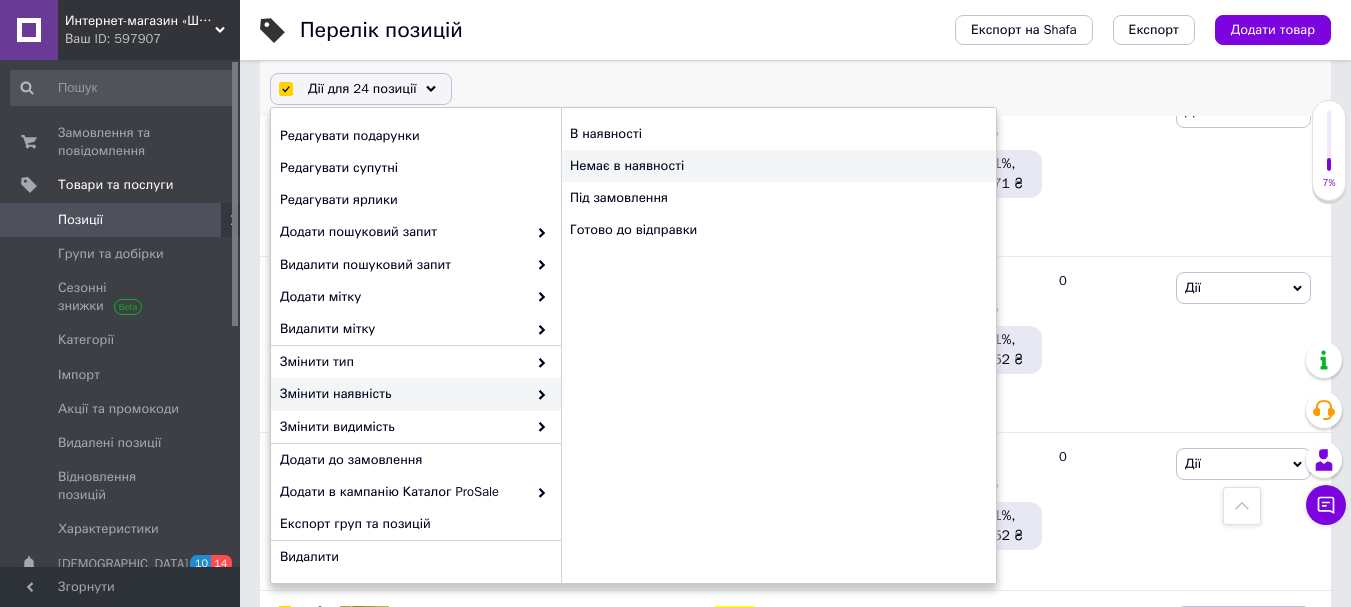 click on "Немає в наявності" at bounding box center (778, 166) 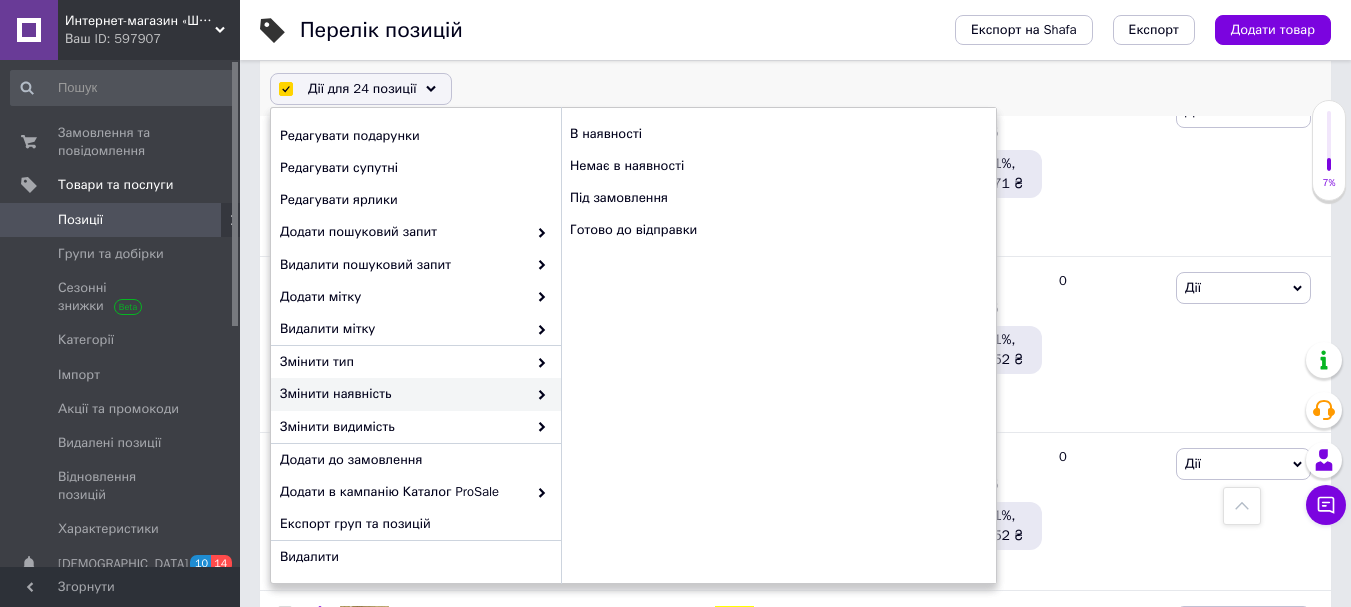 checkbox on "false" 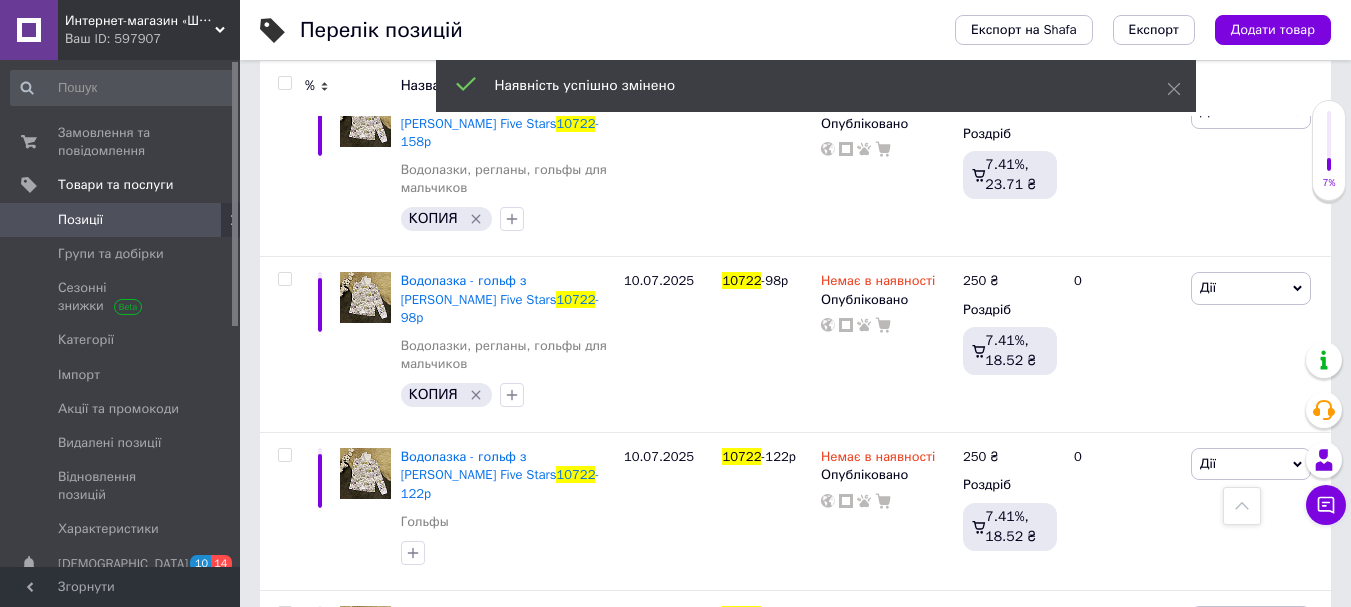 click at bounding box center [284, 83] 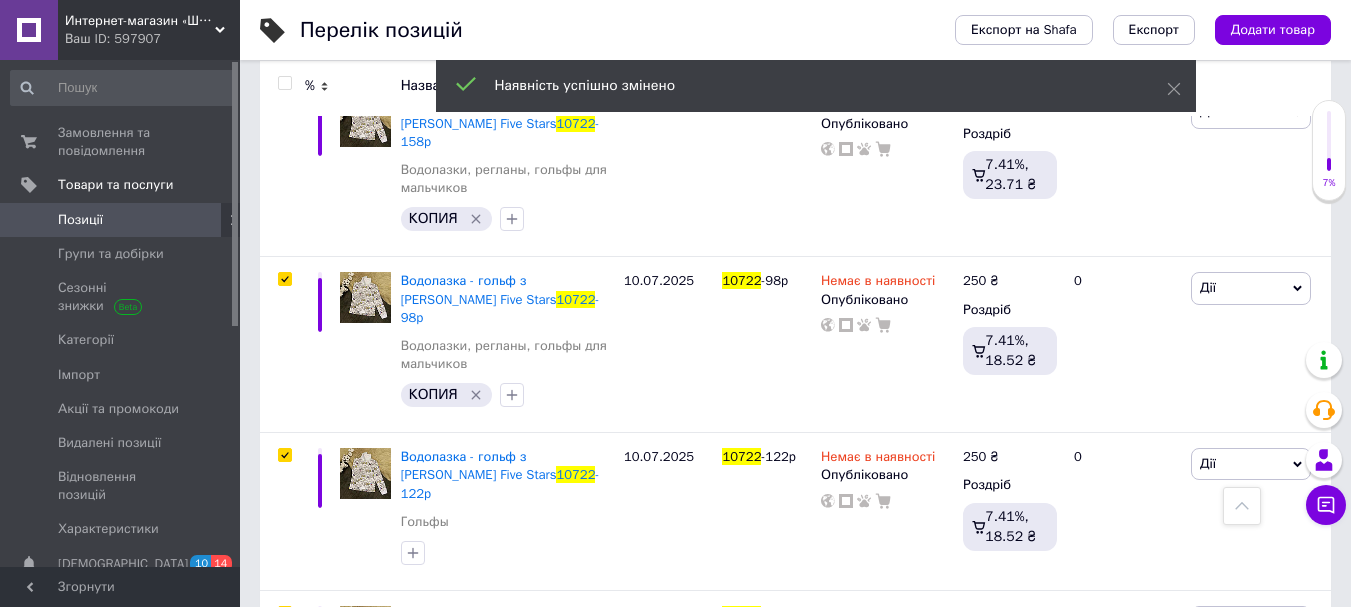 checkbox on "true" 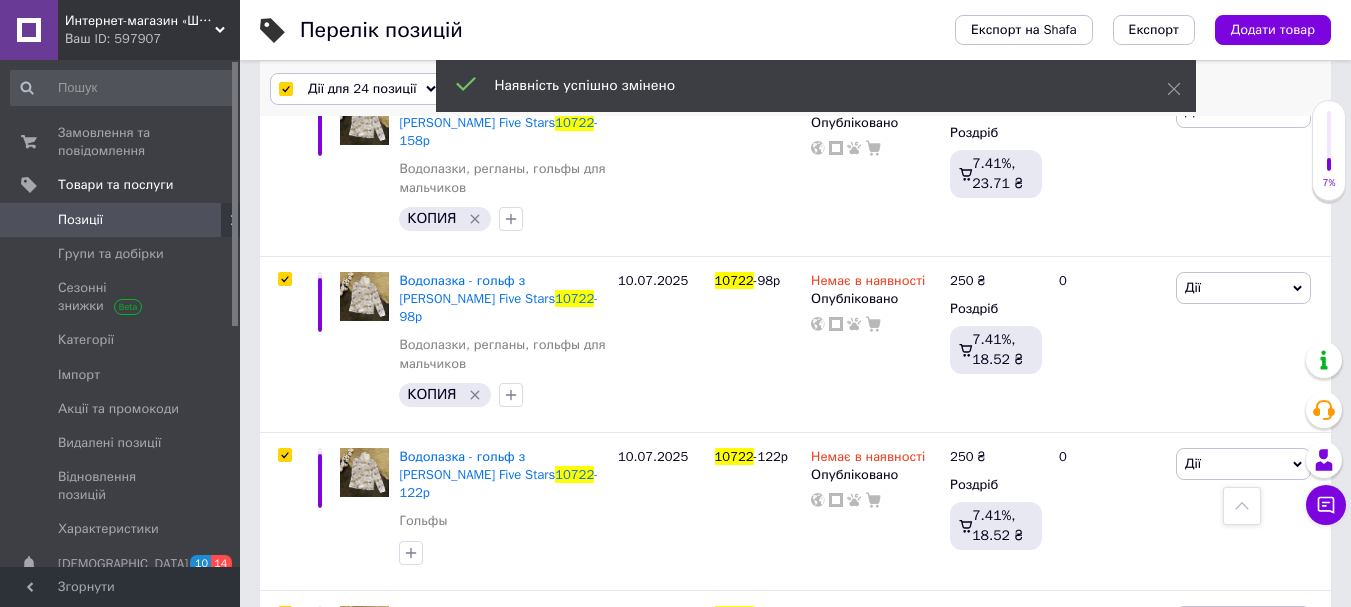 click on "Дії для 24 позиції" at bounding box center (362, 89) 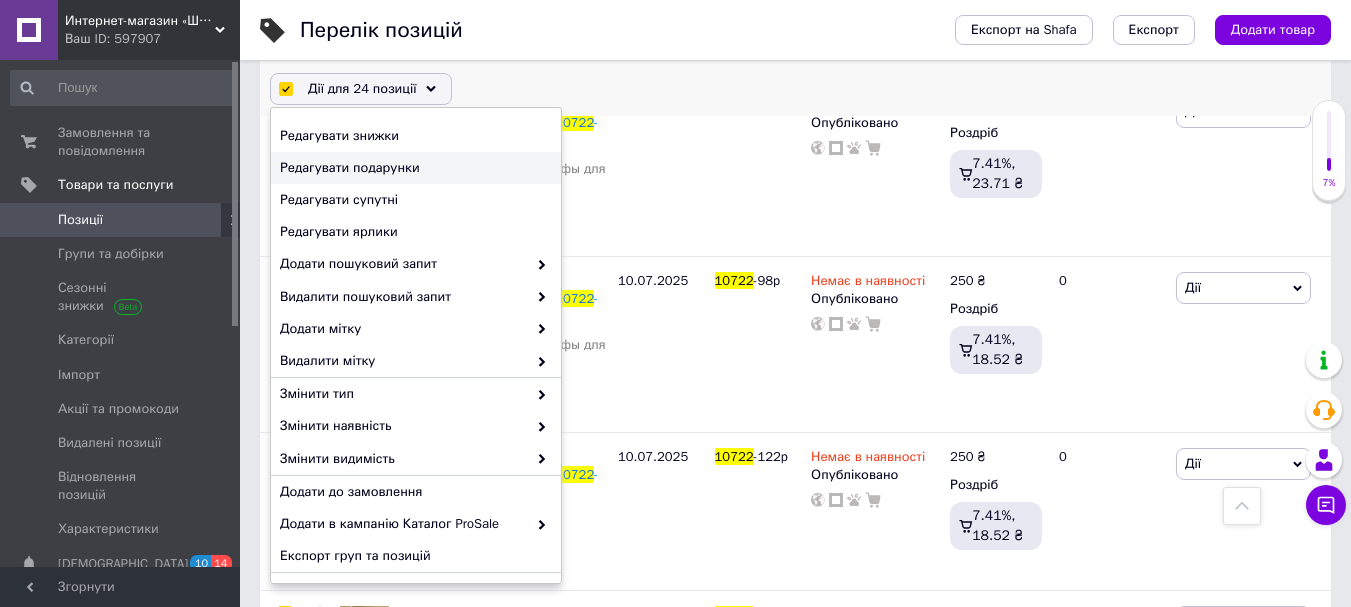scroll, scrollTop: 200, scrollLeft: 0, axis: vertical 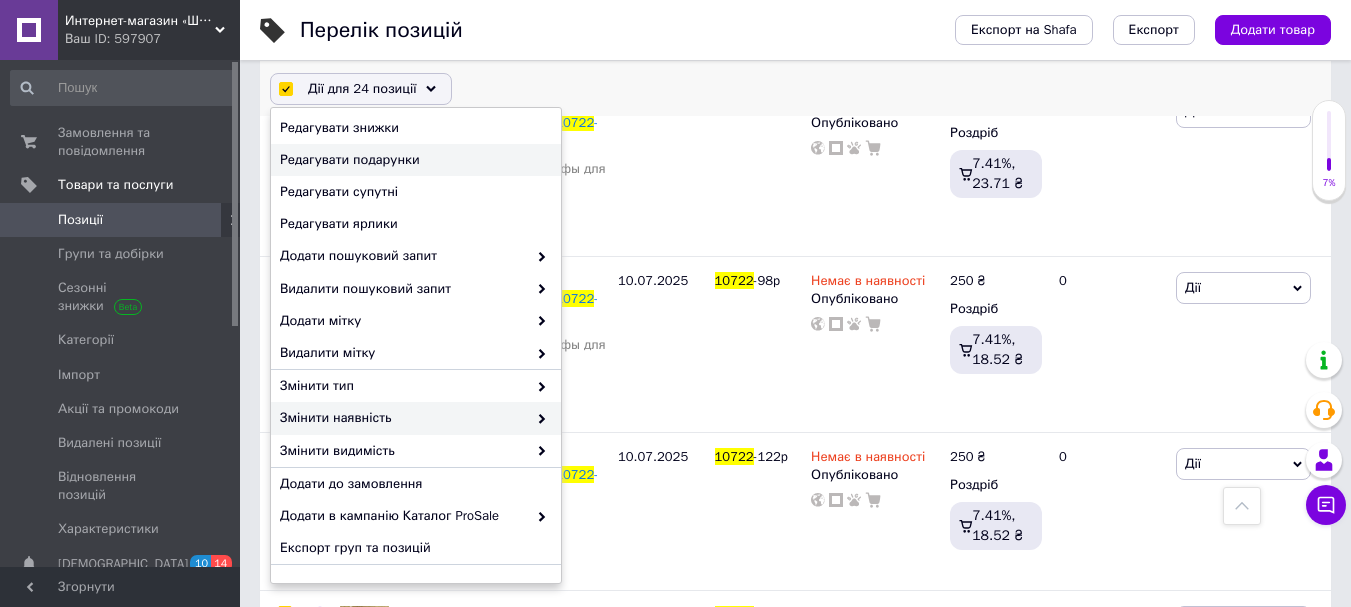click on "Змінити наявність" at bounding box center [403, 418] 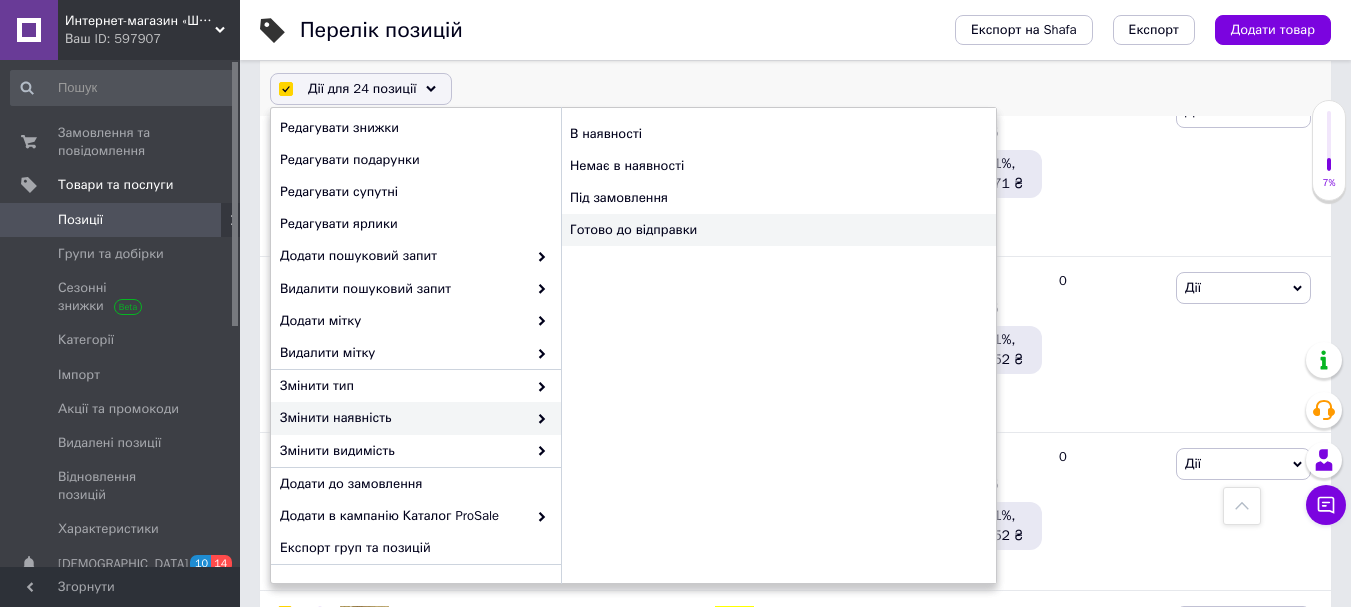 click on "Готово до відправки" at bounding box center [778, 230] 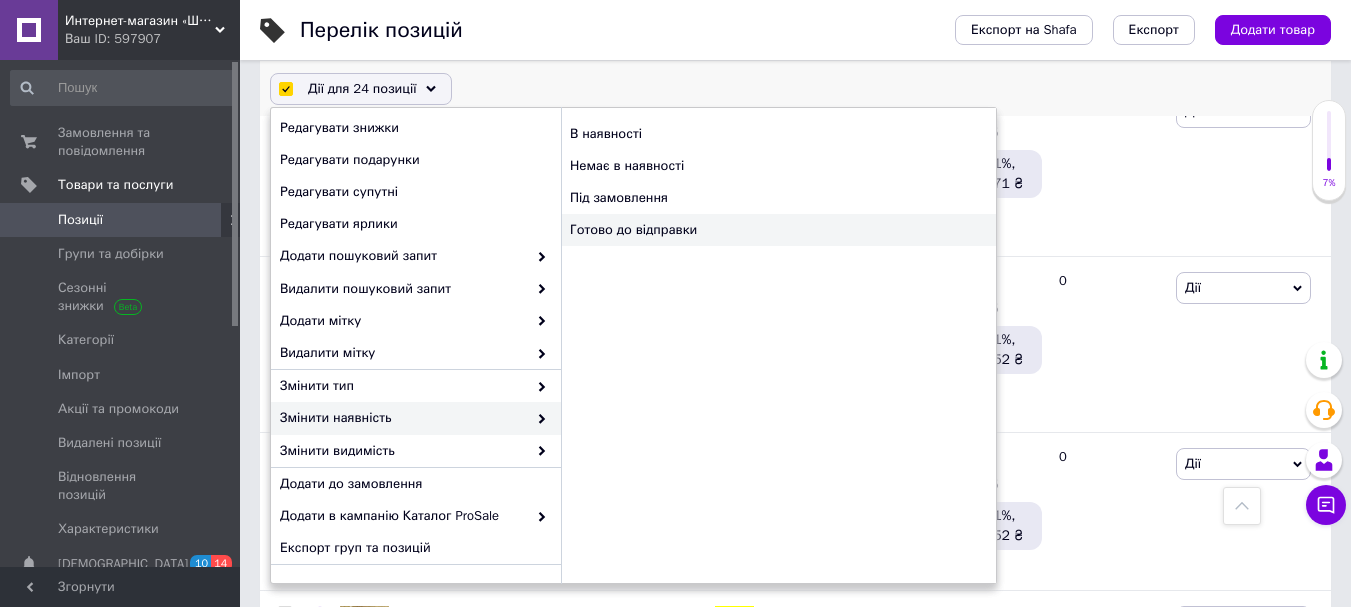 checkbox on "false" 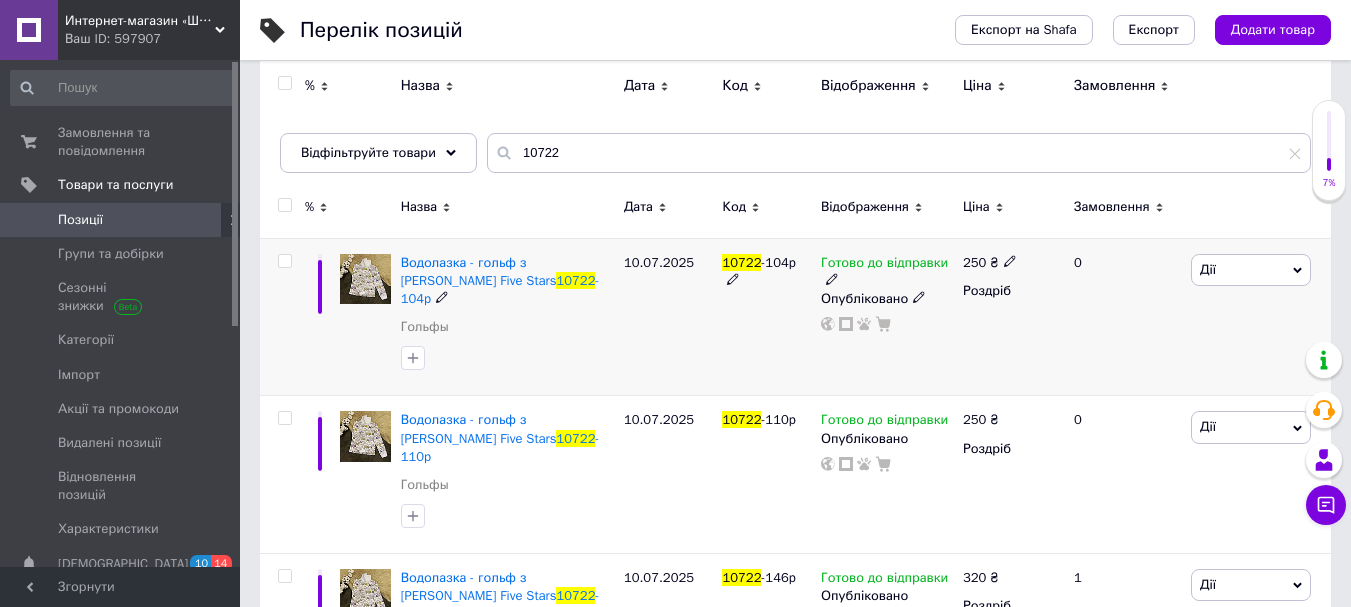 scroll, scrollTop: 0, scrollLeft: 0, axis: both 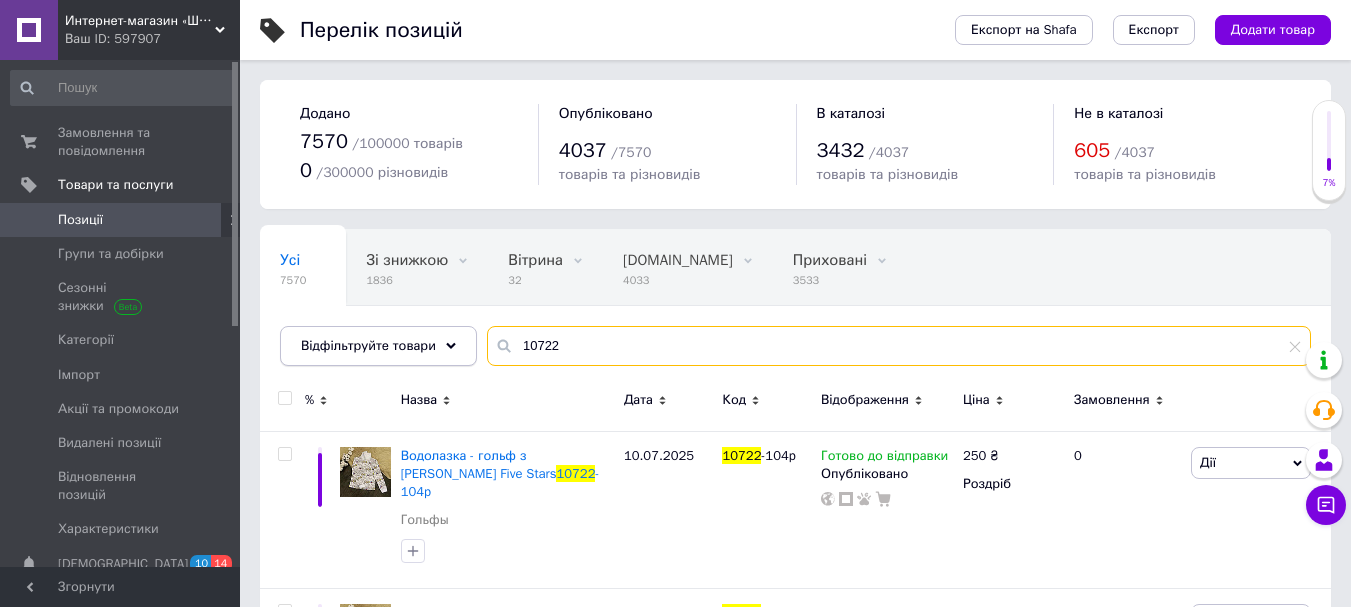 drag, startPoint x: 574, startPoint y: 345, endPoint x: 619, endPoint y: 352, distance: 45.54119 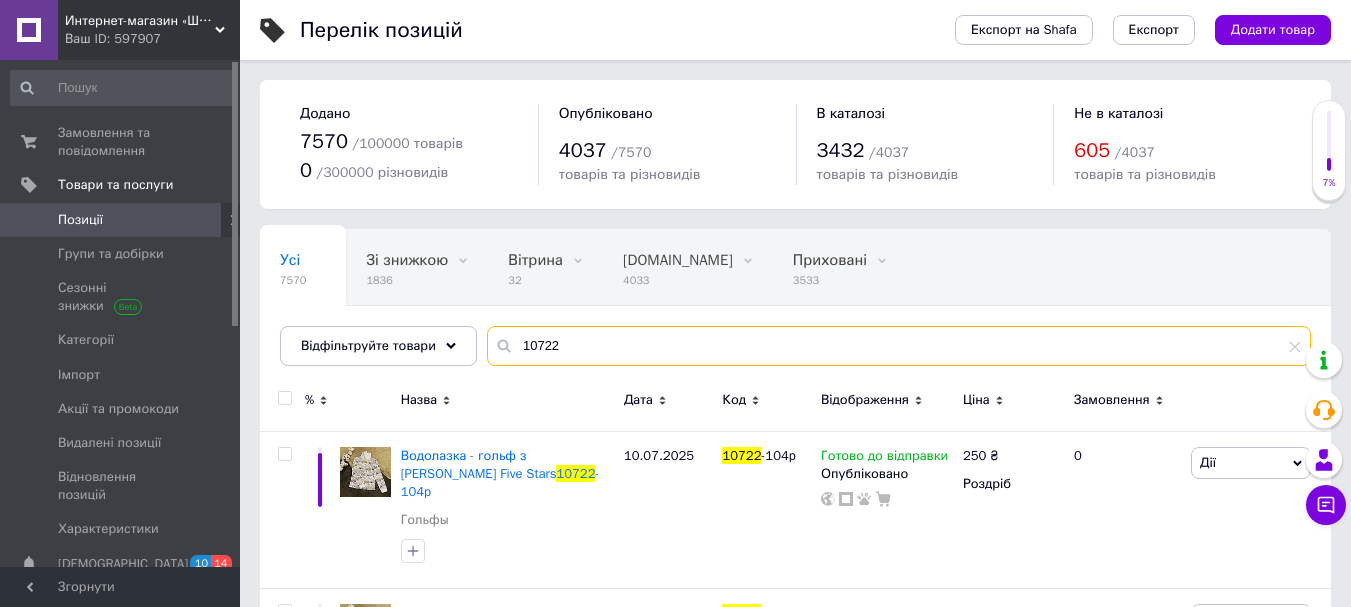 click on "Відфільтруйте товари 10722" at bounding box center (795, 346) 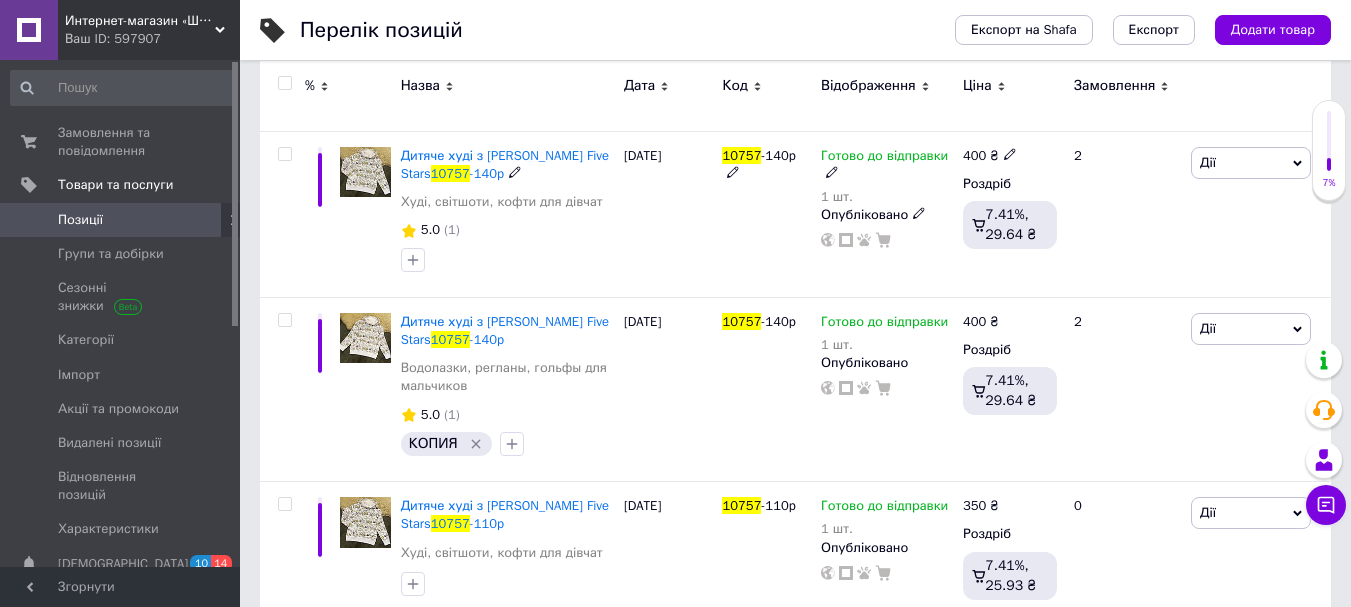 scroll, scrollTop: 200, scrollLeft: 0, axis: vertical 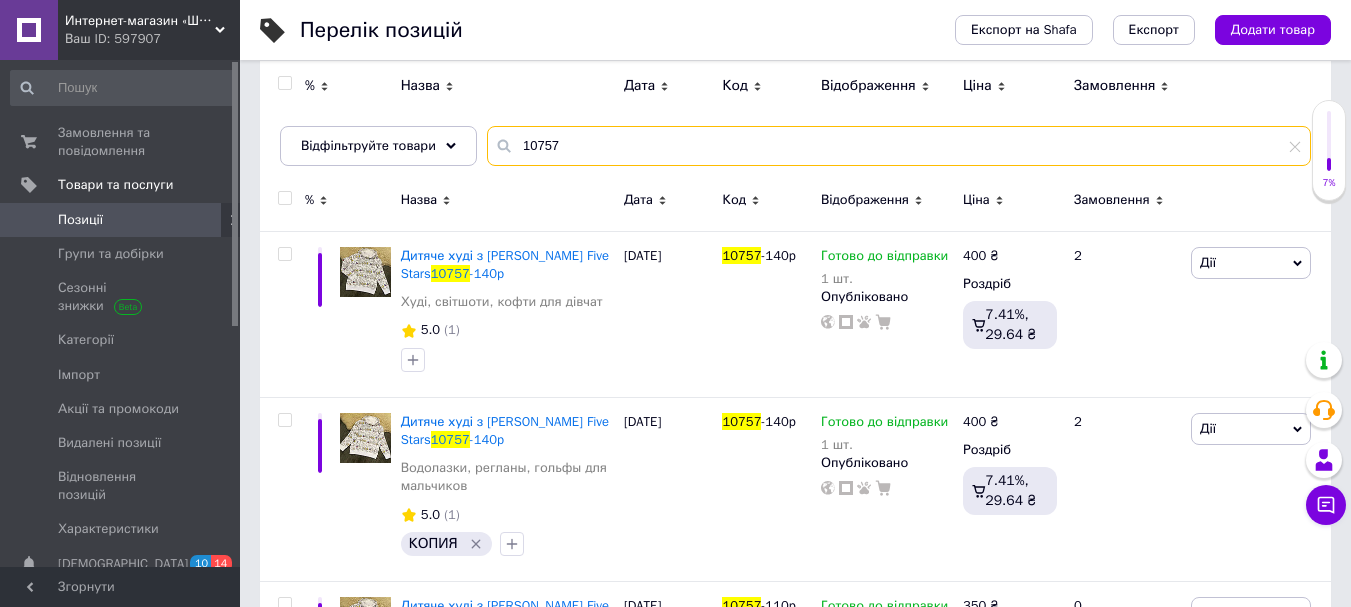 type on "10757" 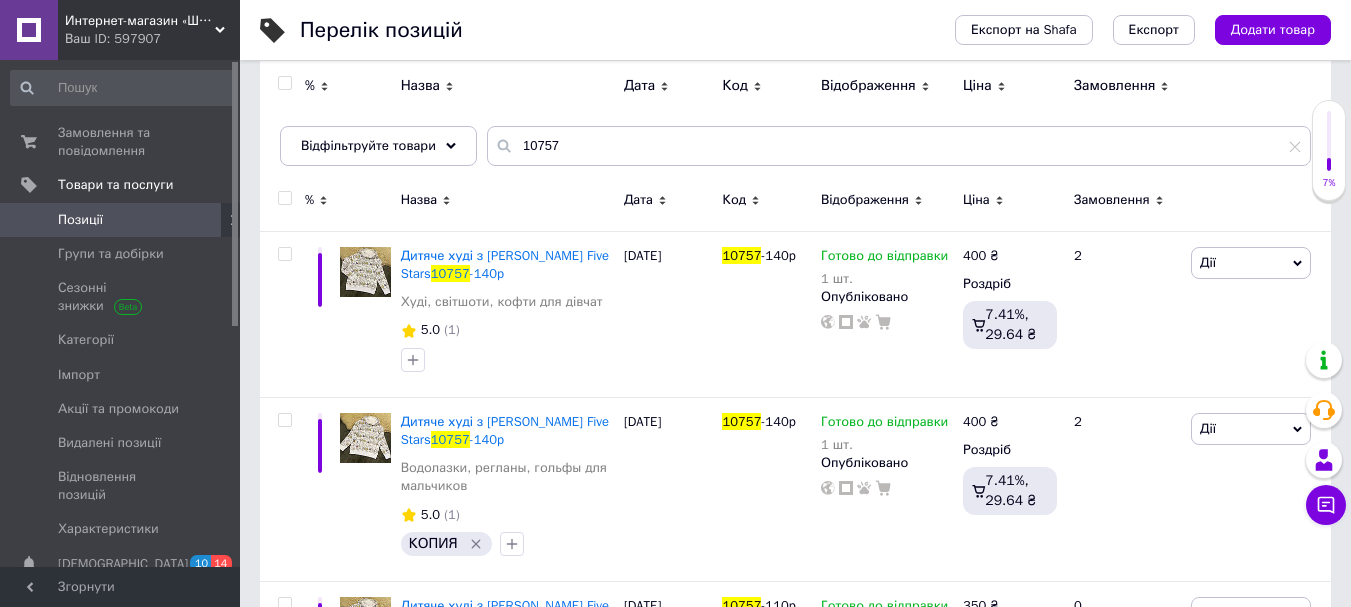 click at bounding box center [284, 198] 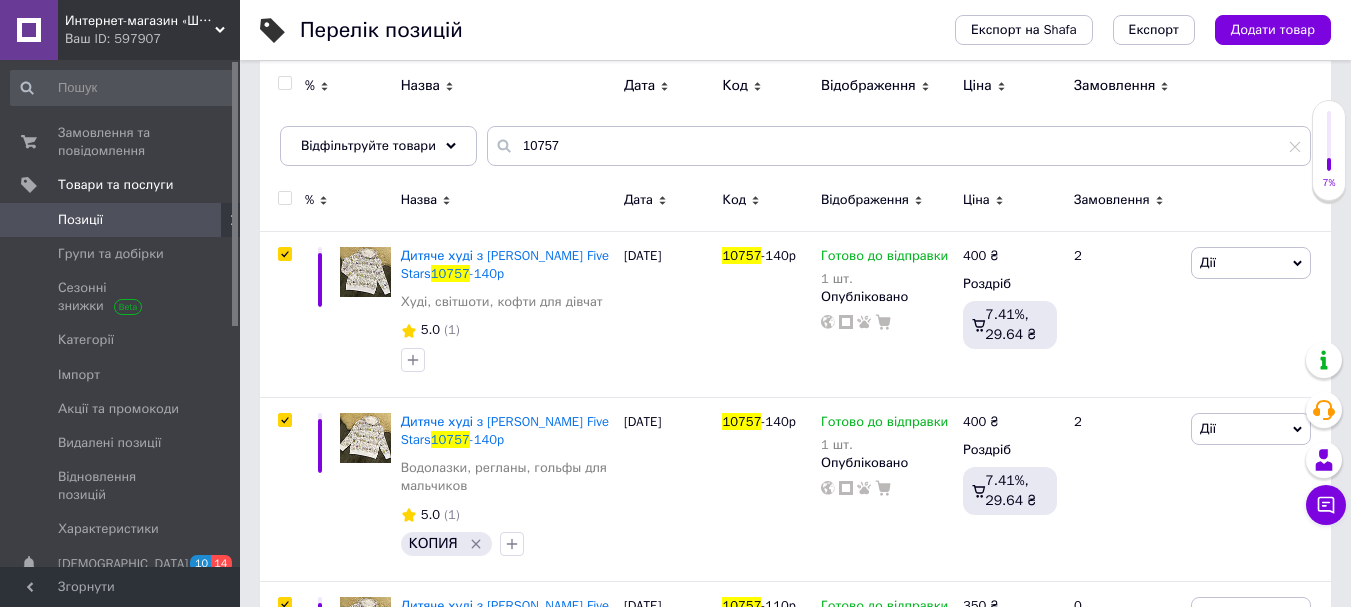 checkbox on "true" 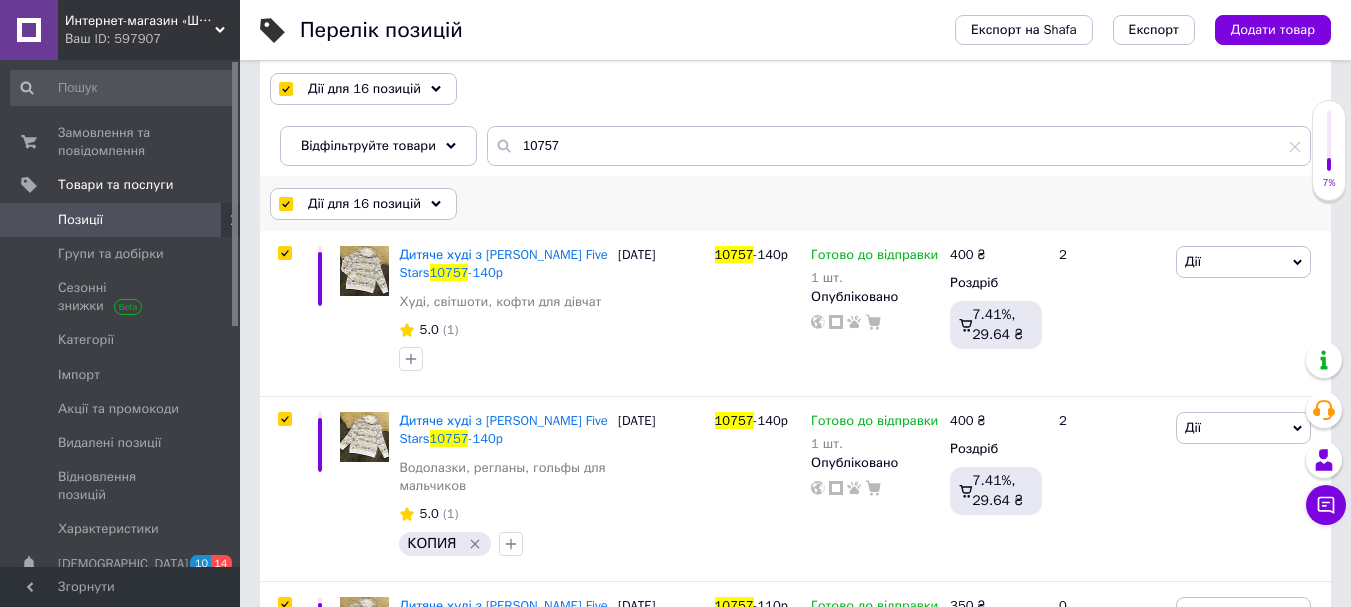click on "Дії для 16 позицій" at bounding box center [364, 204] 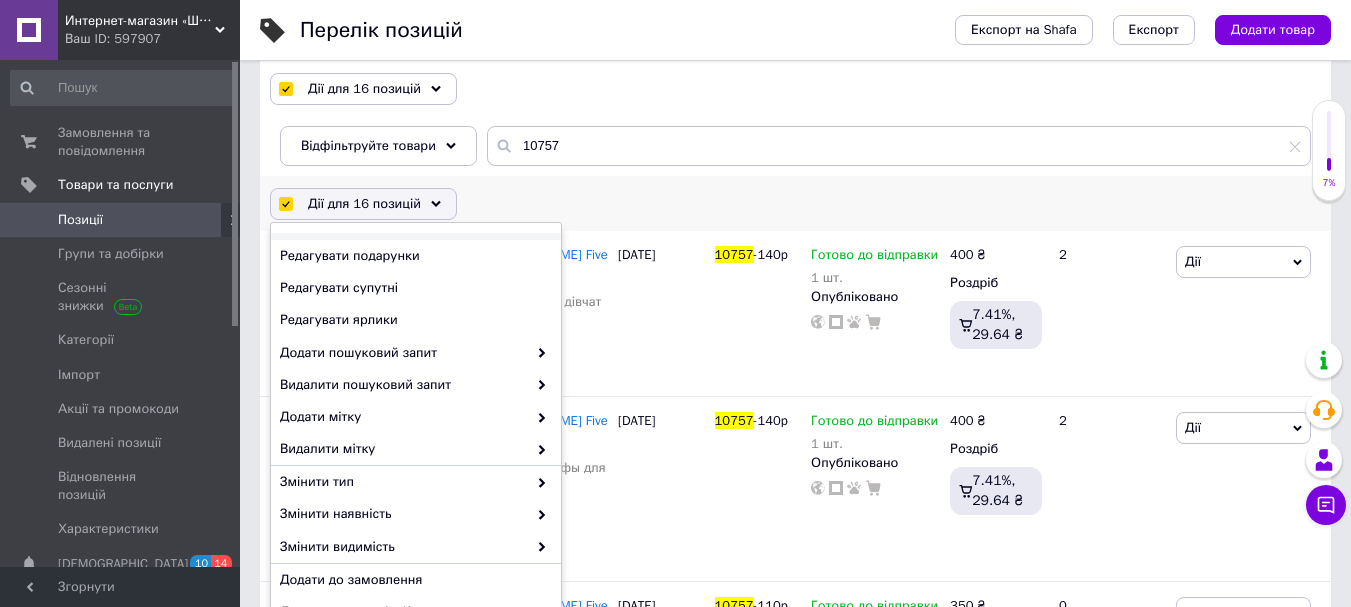 scroll, scrollTop: 225, scrollLeft: 0, axis: vertical 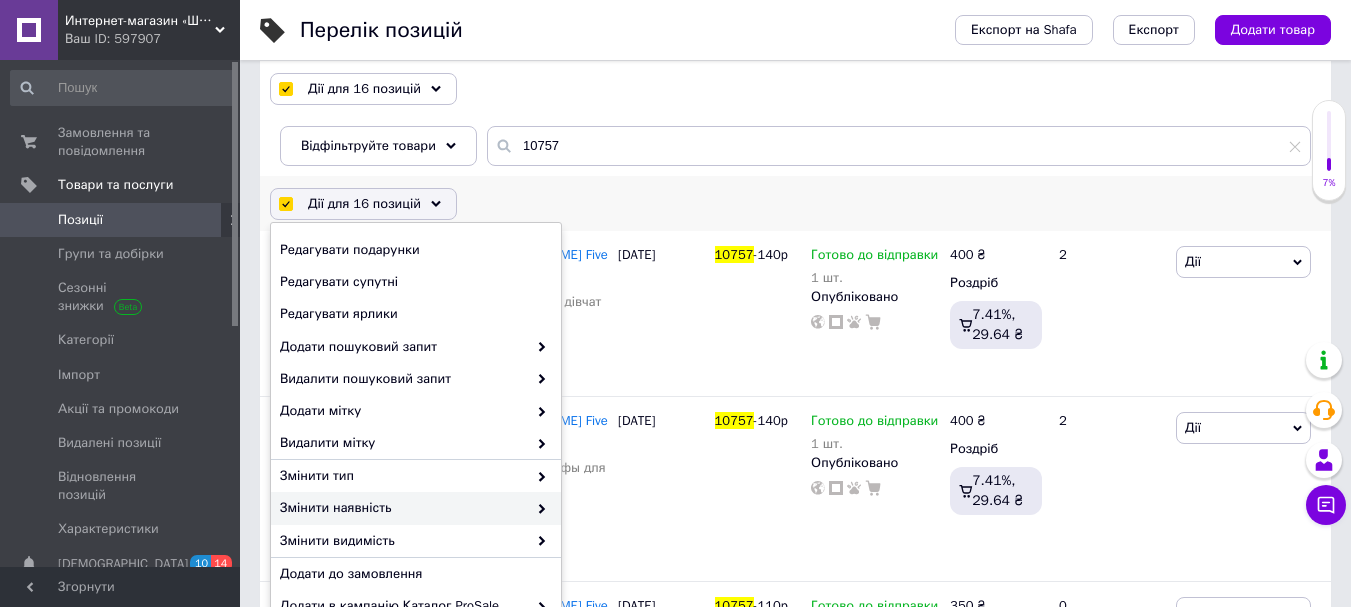 click on "Змінити наявність" at bounding box center (403, 508) 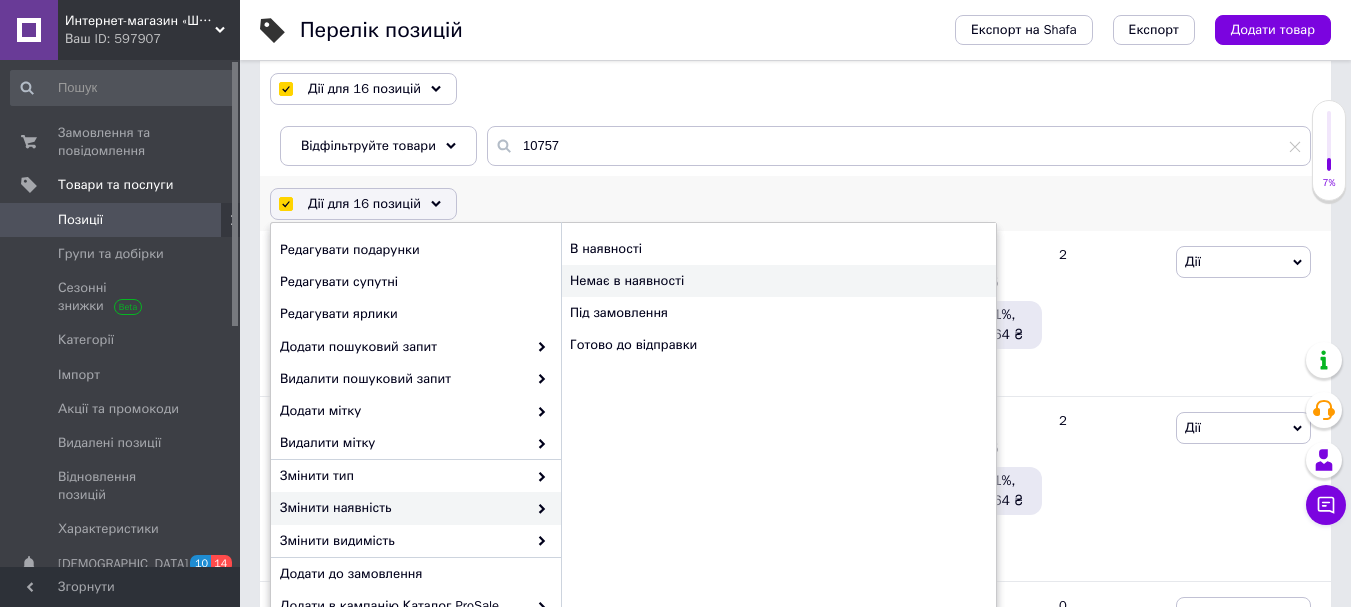 click on "Немає в наявності" at bounding box center (778, 281) 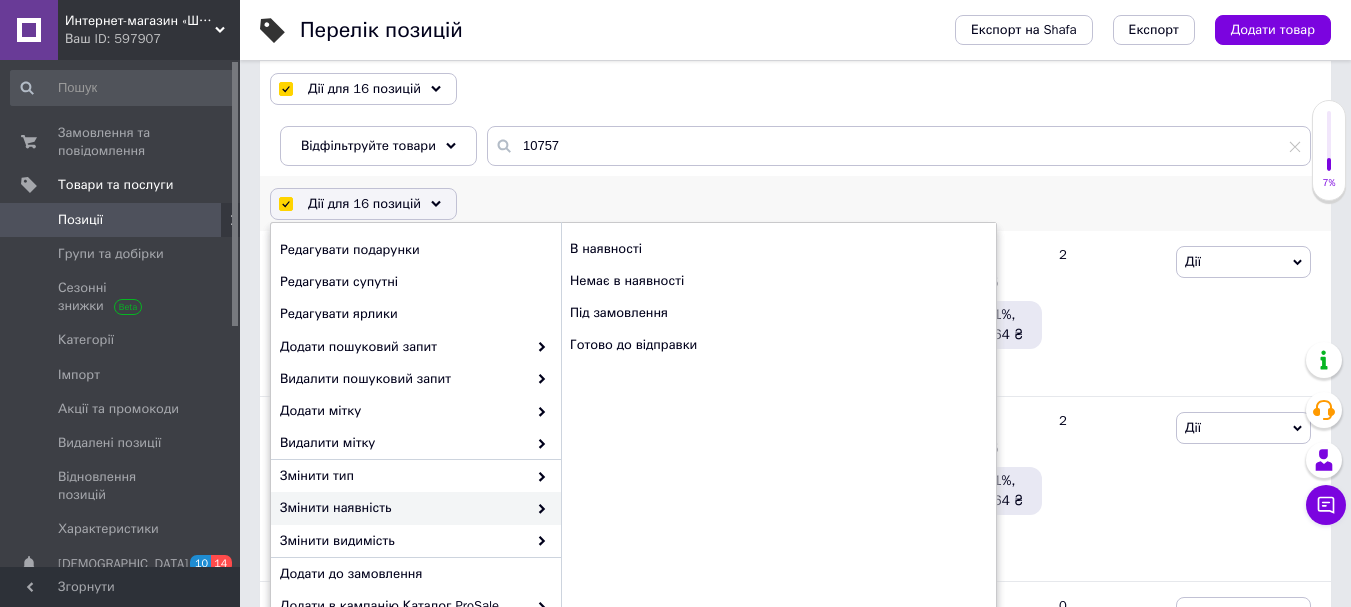 checkbox on "false" 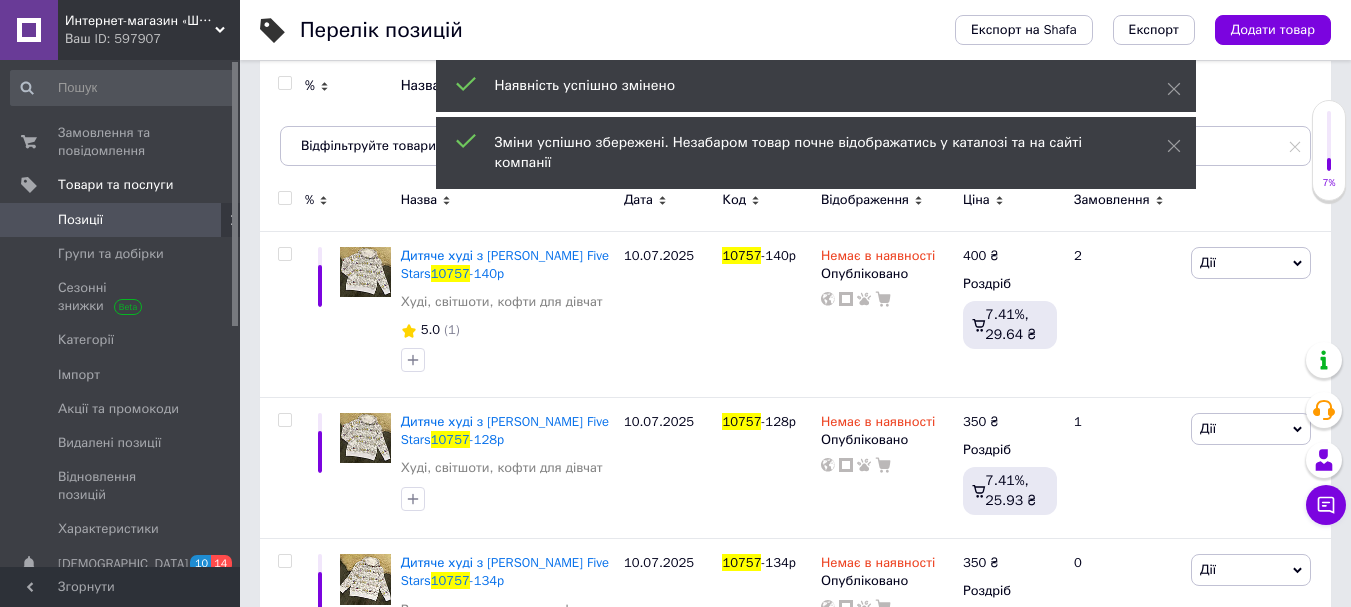 click at bounding box center (284, 198) 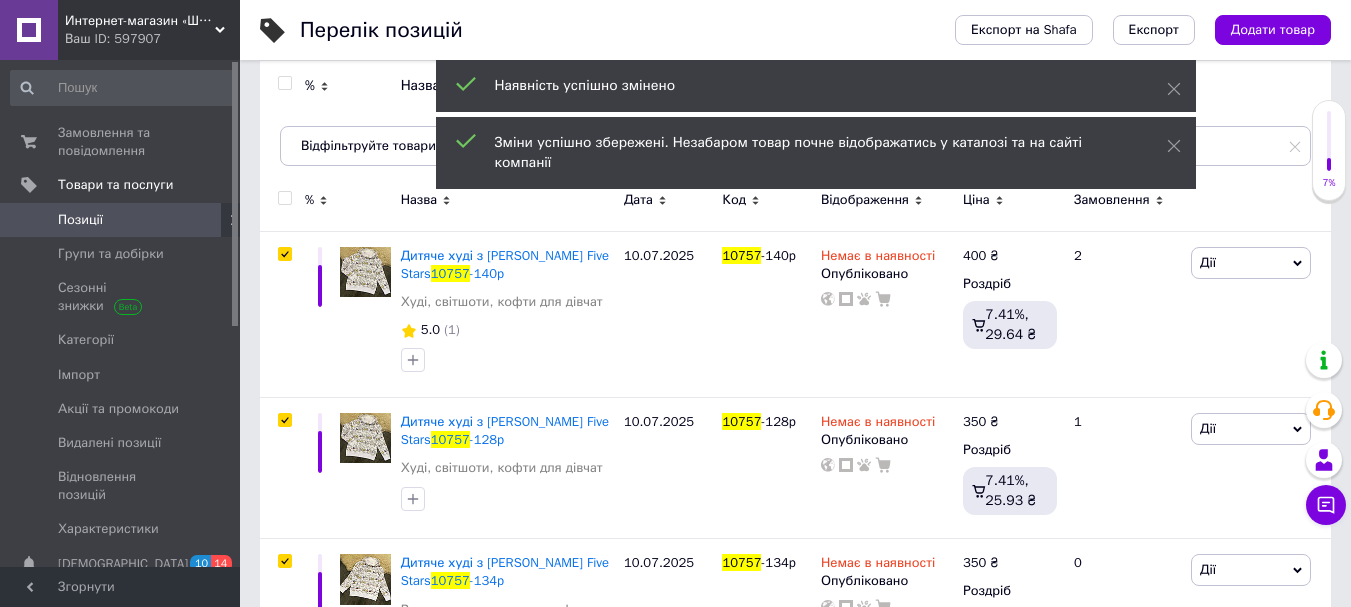 checkbox on "true" 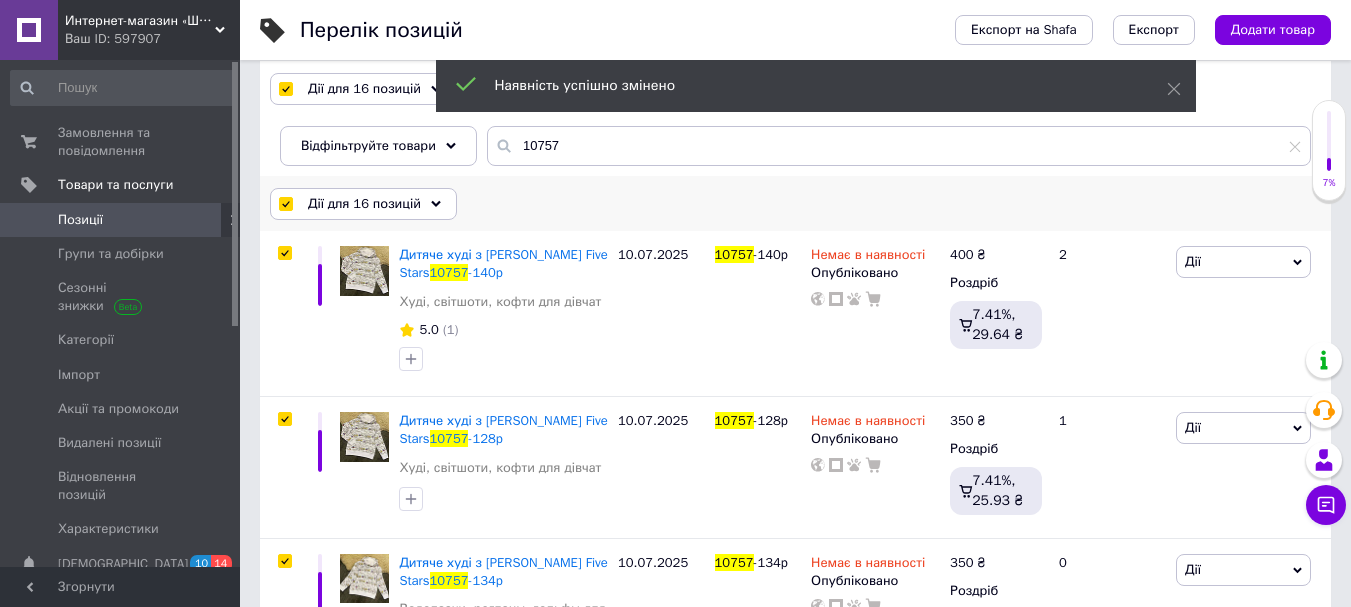 click on "Дії для 16 позицій" at bounding box center (364, 204) 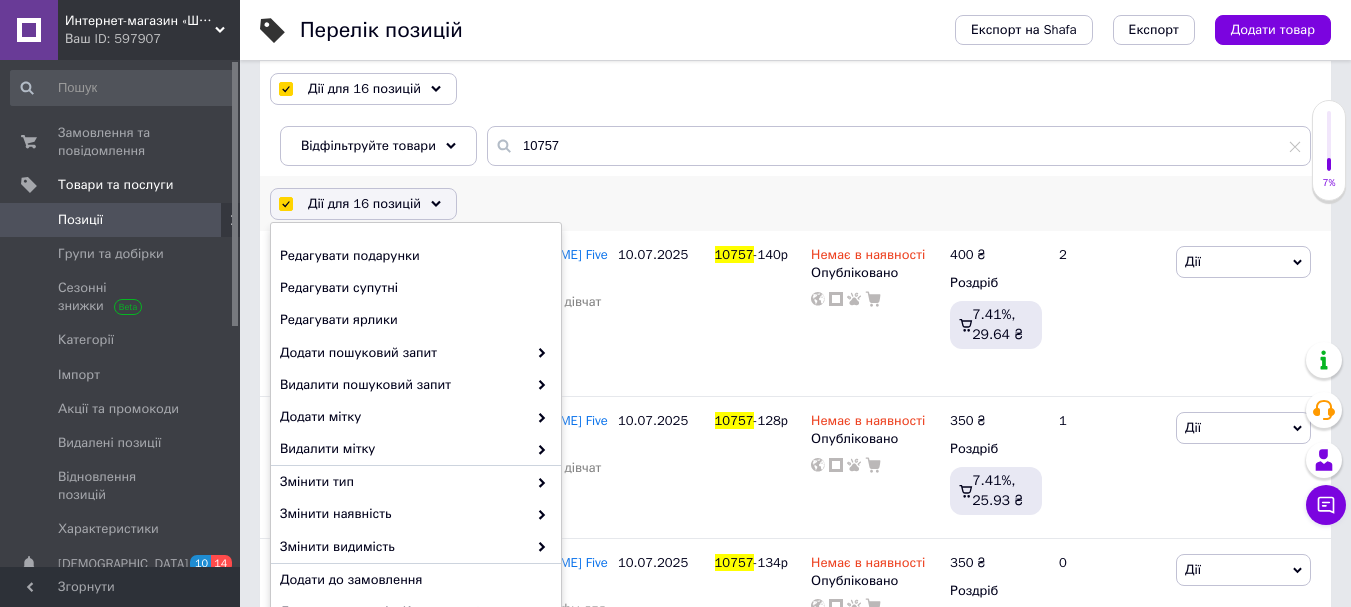 scroll, scrollTop: 225, scrollLeft: 0, axis: vertical 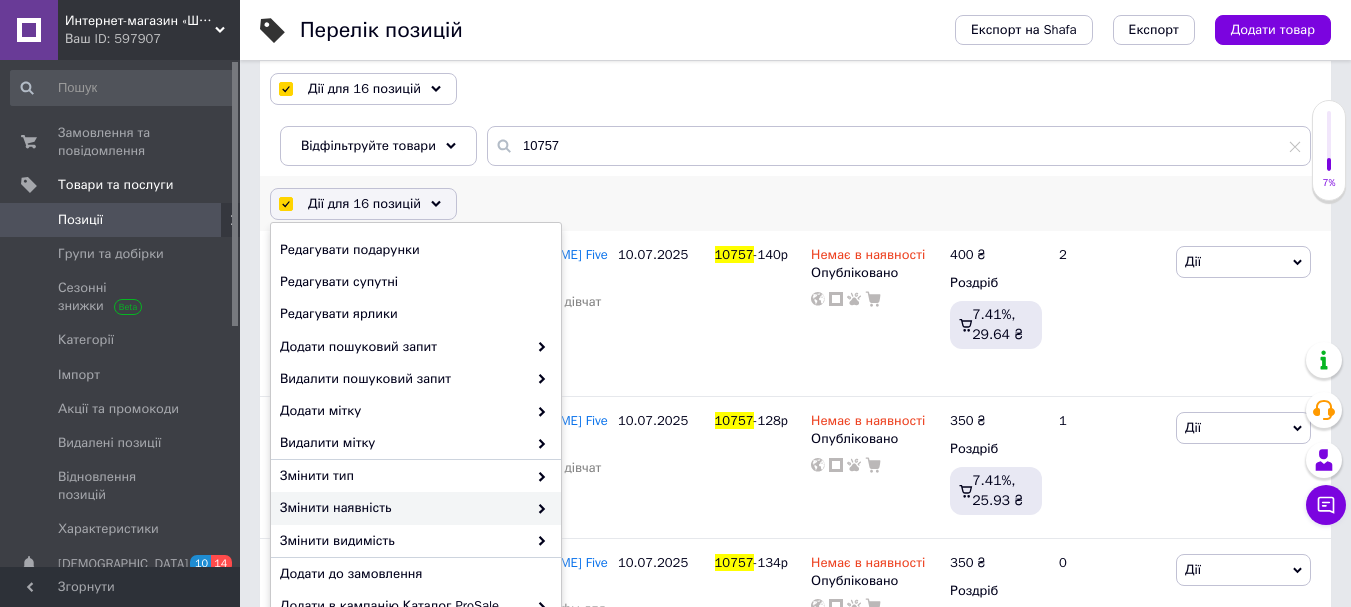 click on "Змінити наявність" at bounding box center (403, 508) 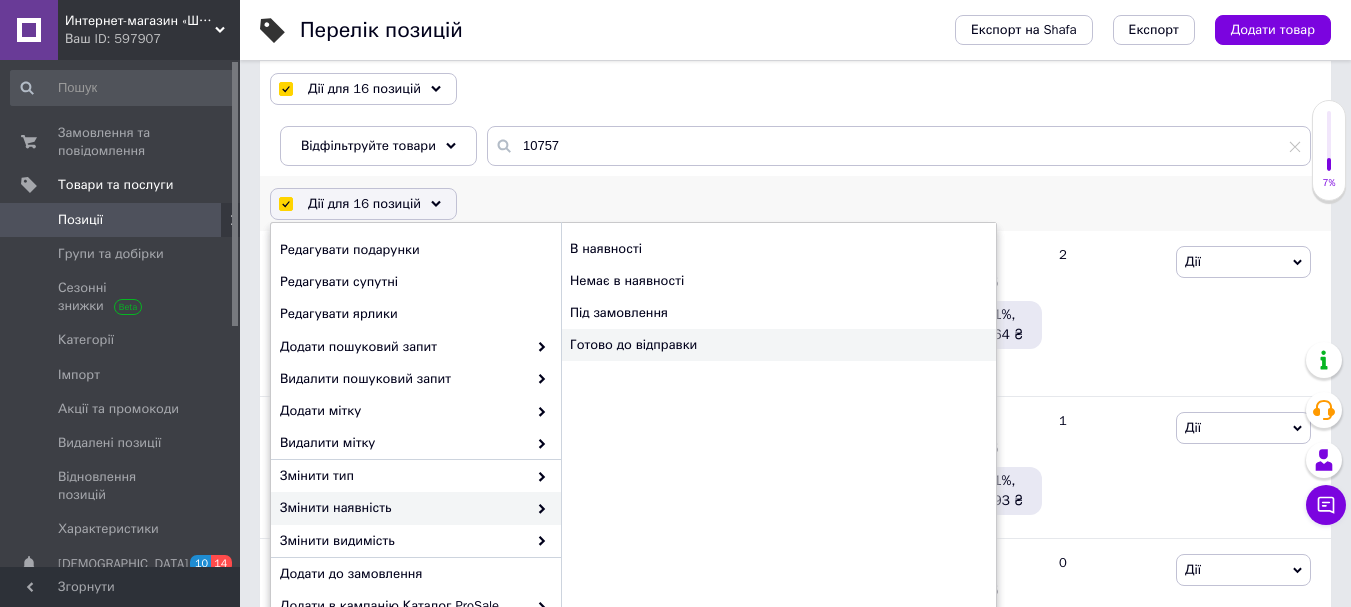 click on "Готово до відправки" at bounding box center (778, 345) 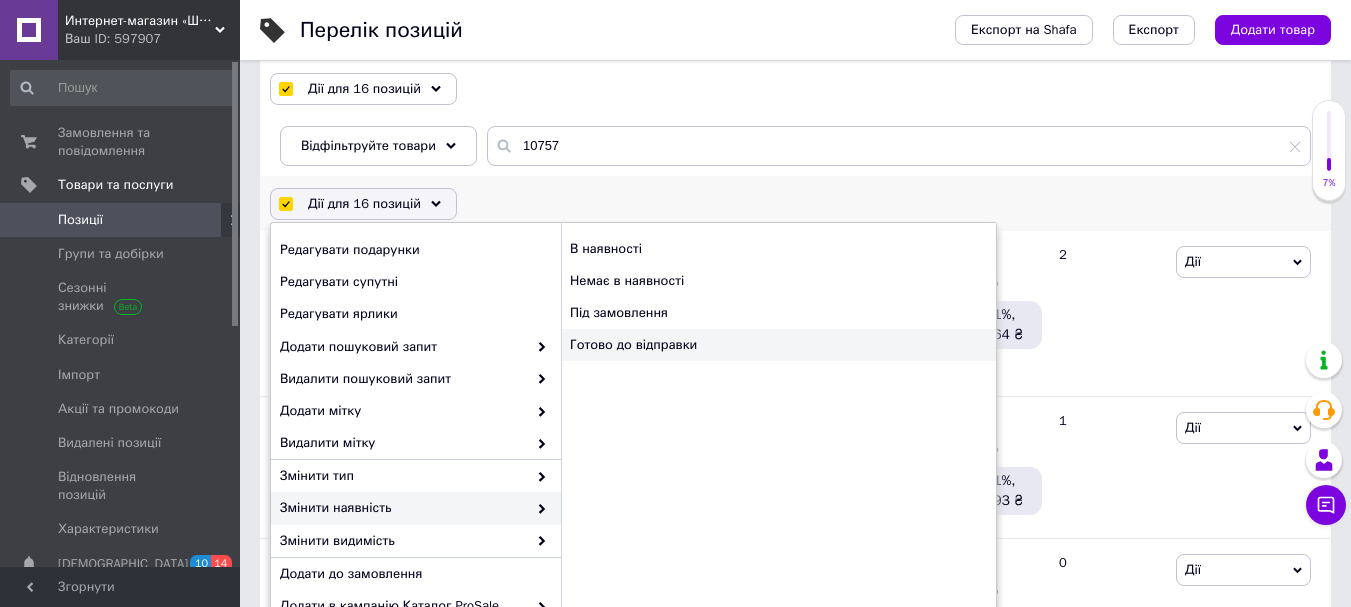 checkbox on "false" 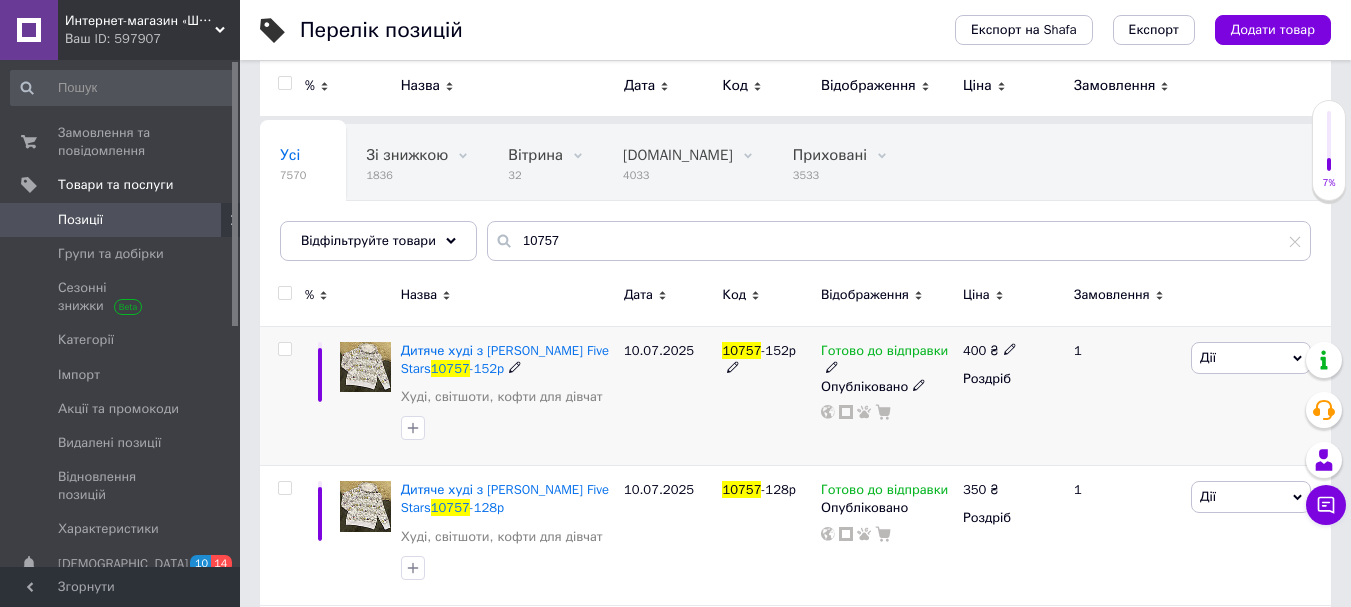 scroll, scrollTop: 0, scrollLeft: 0, axis: both 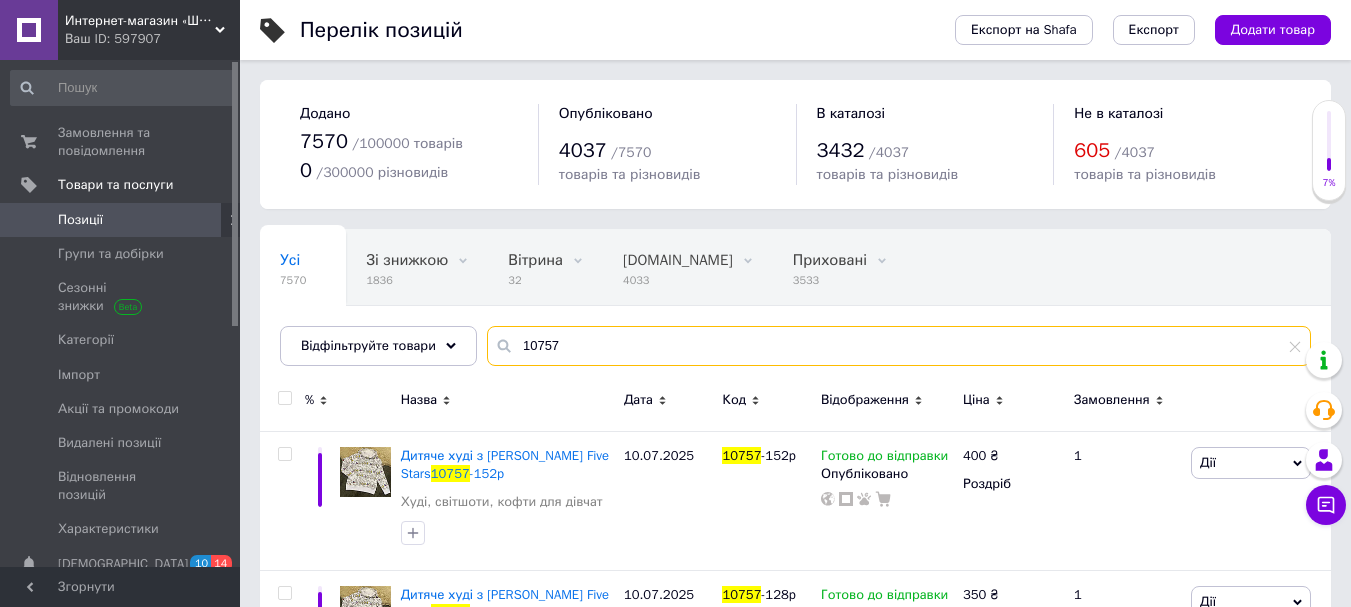 drag, startPoint x: 568, startPoint y: 338, endPoint x: 608, endPoint y: 355, distance: 43.462627 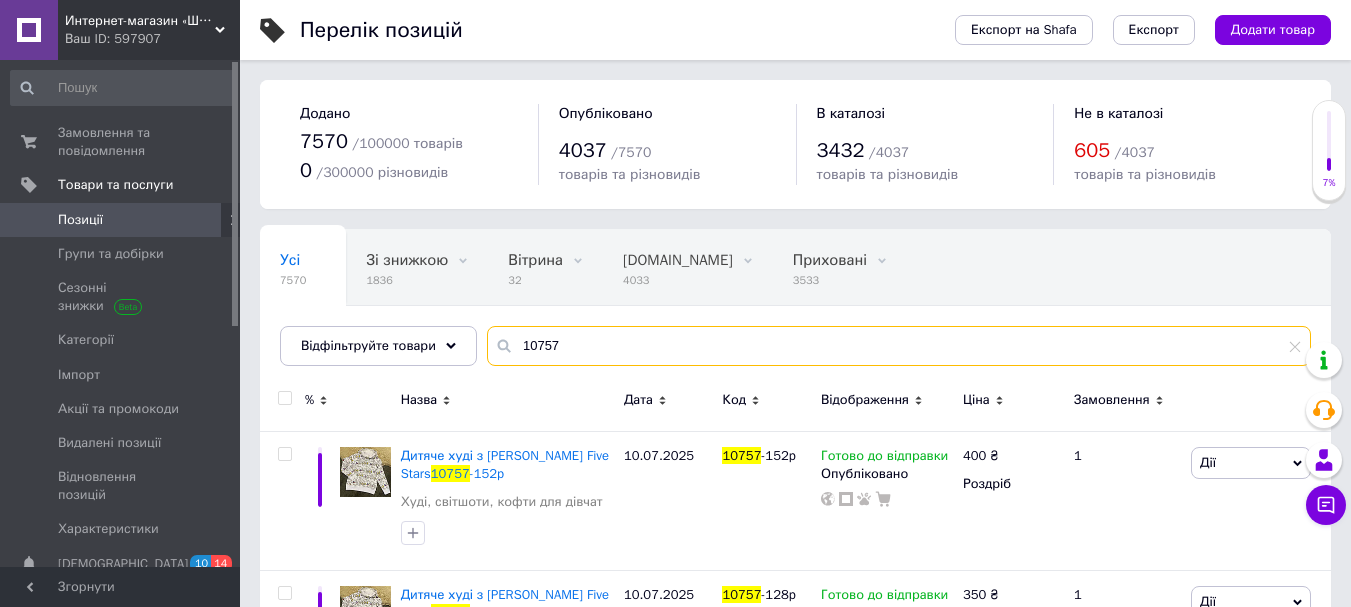 paste on "26" 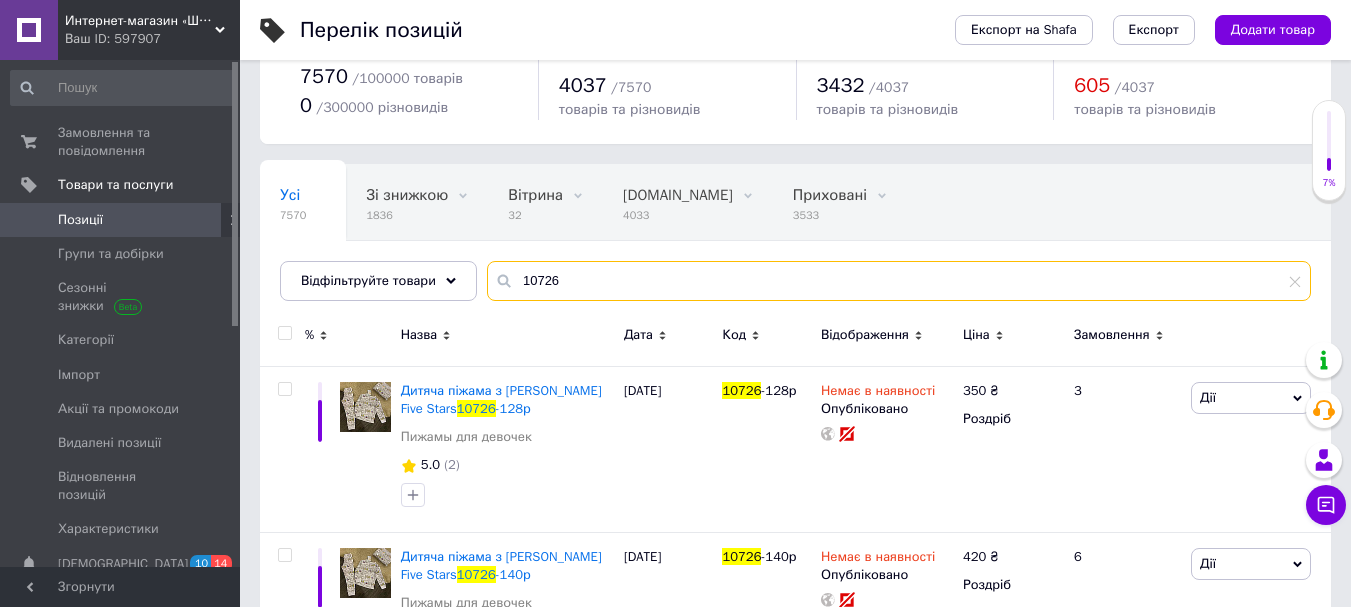 scroll, scrollTop: 100, scrollLeft: 0, axis: vertical 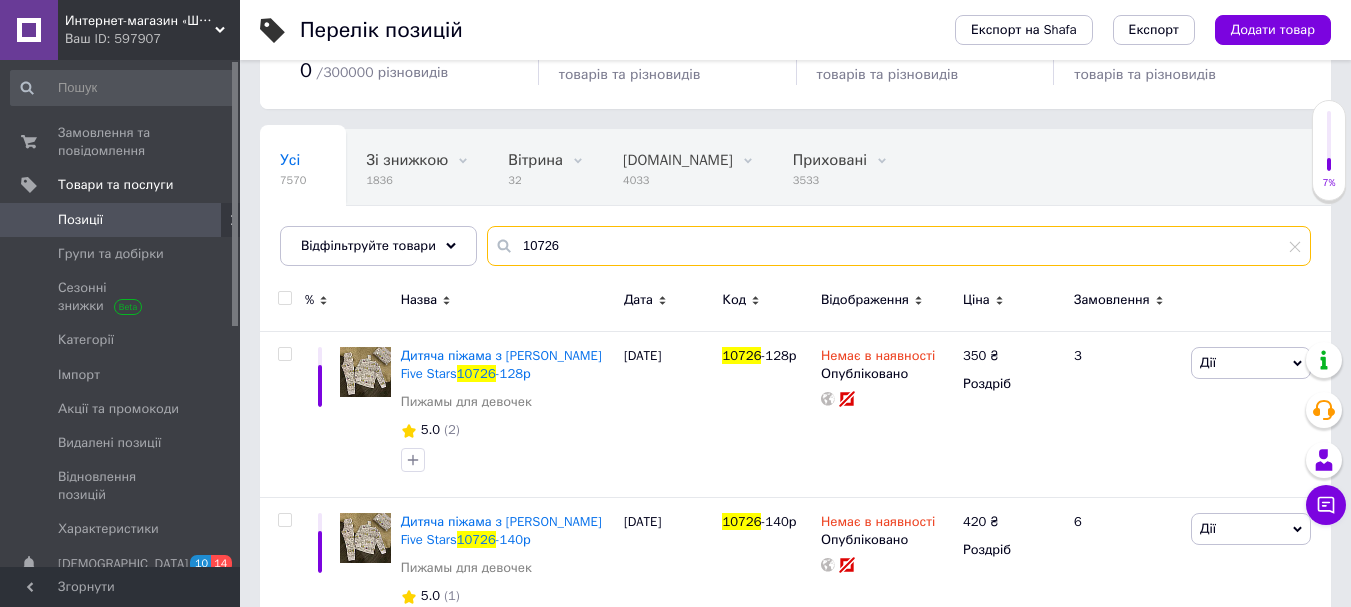 type on "10726" 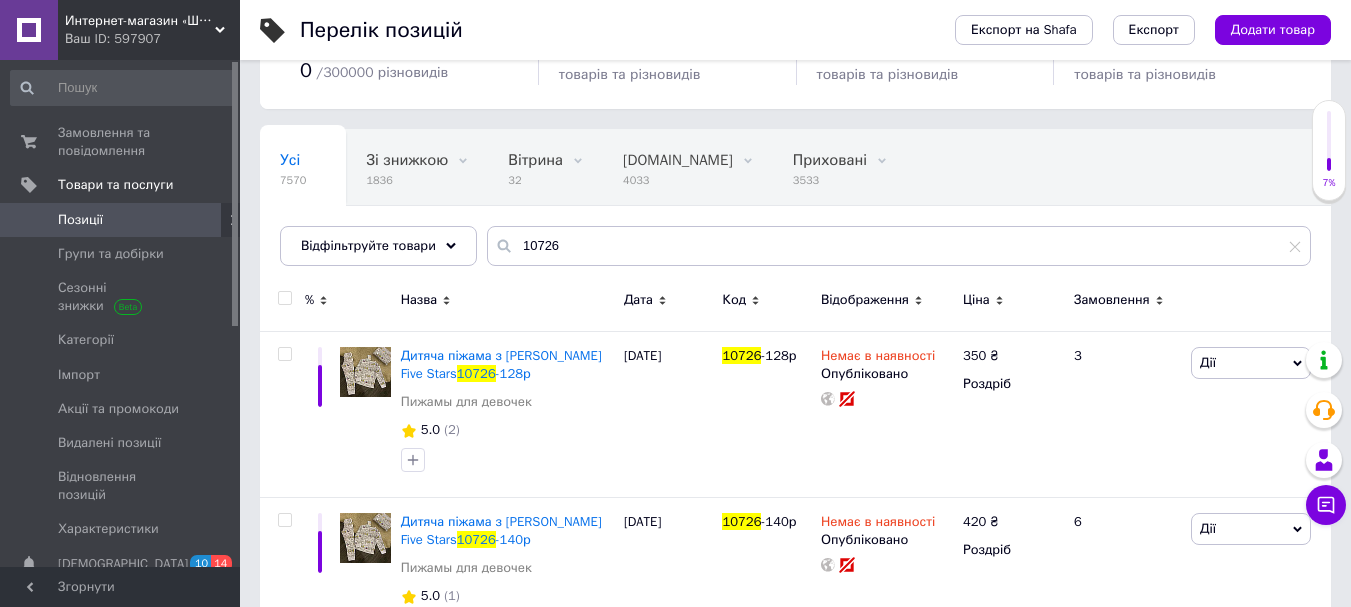click at bounding box center [284, 298] 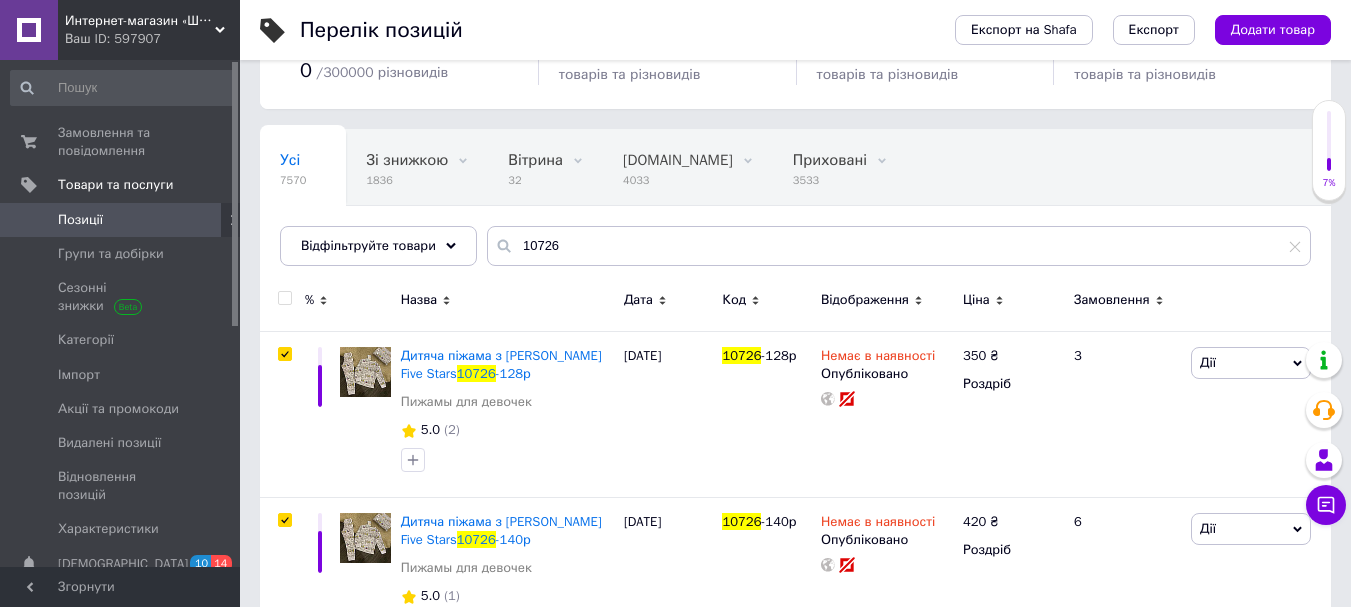 checkbox on "true" 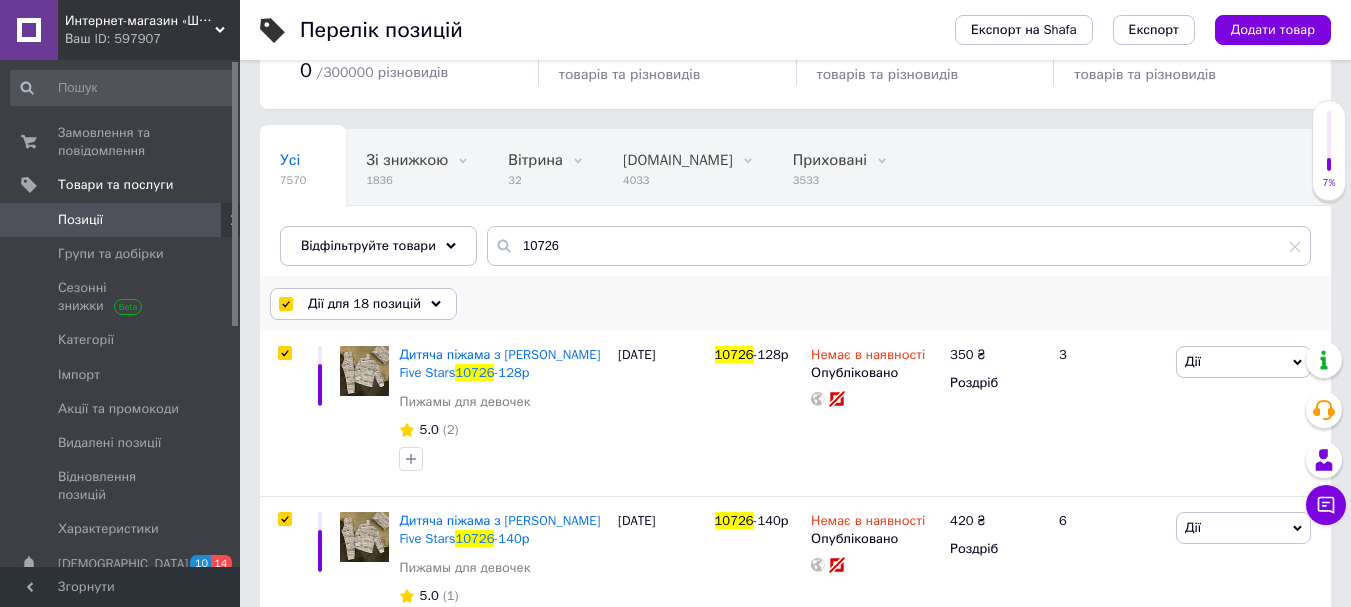 click on "Дії для 18 позицій" at bounding box center (364, 304) 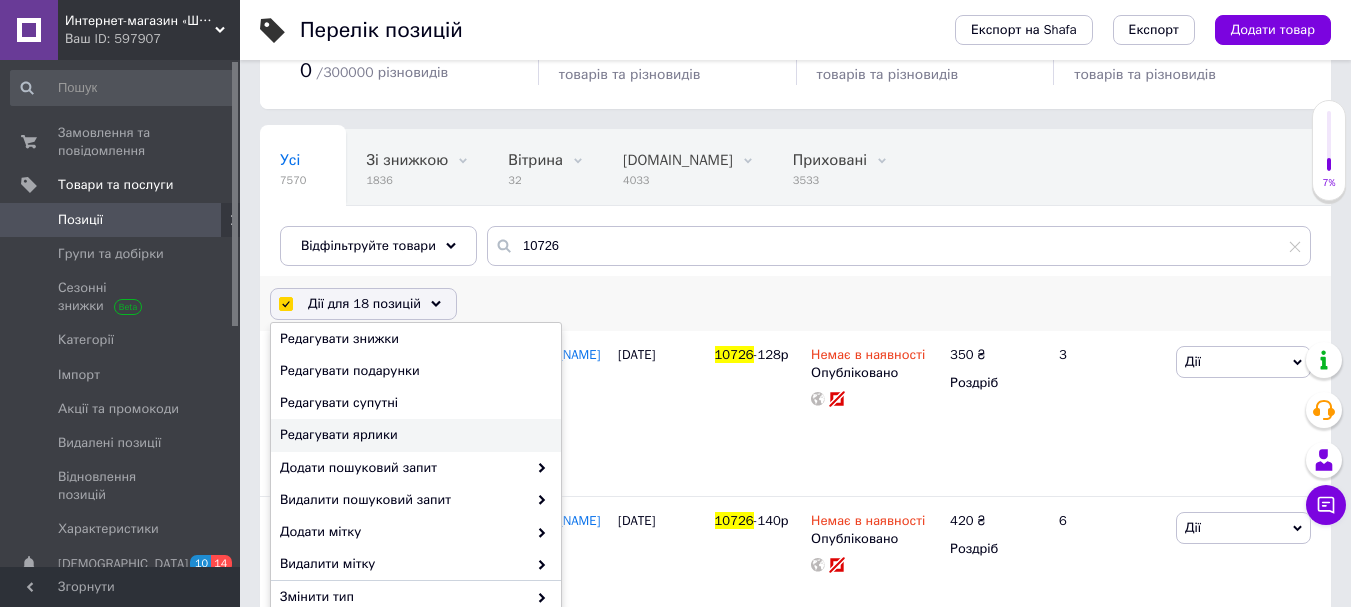 scroll, scrollTop: 225, scrollLeft: 0, axis: vertical 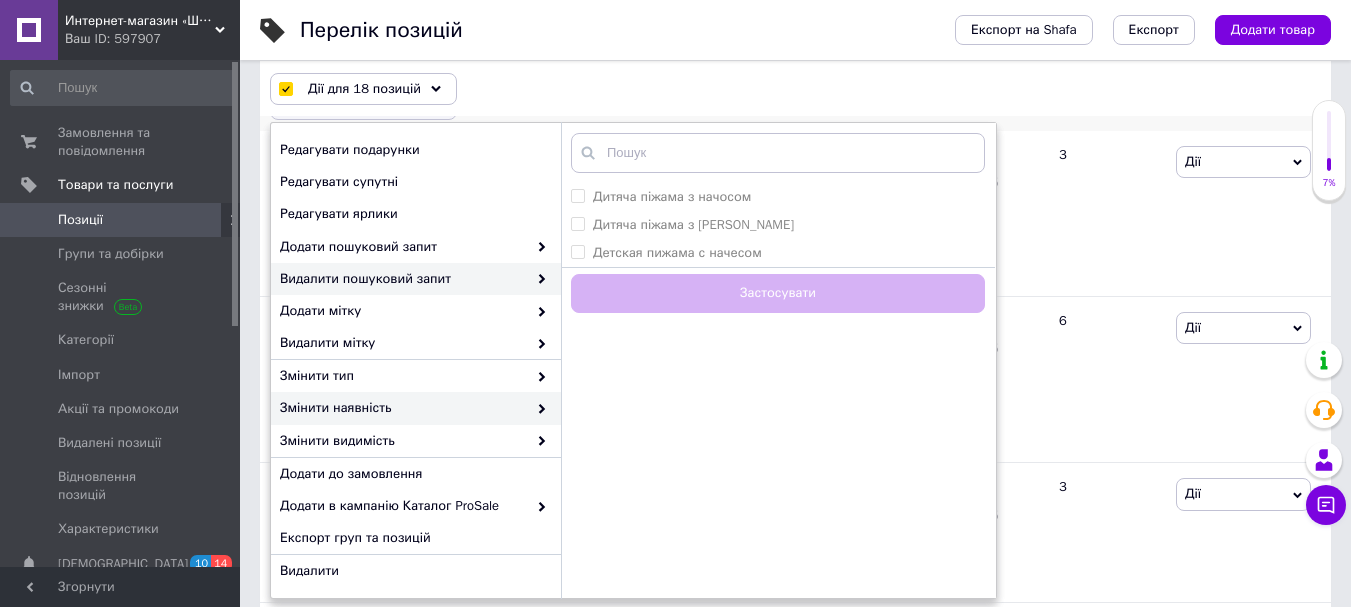 click on "Змінити наявність" at bounding box center (403, 408) 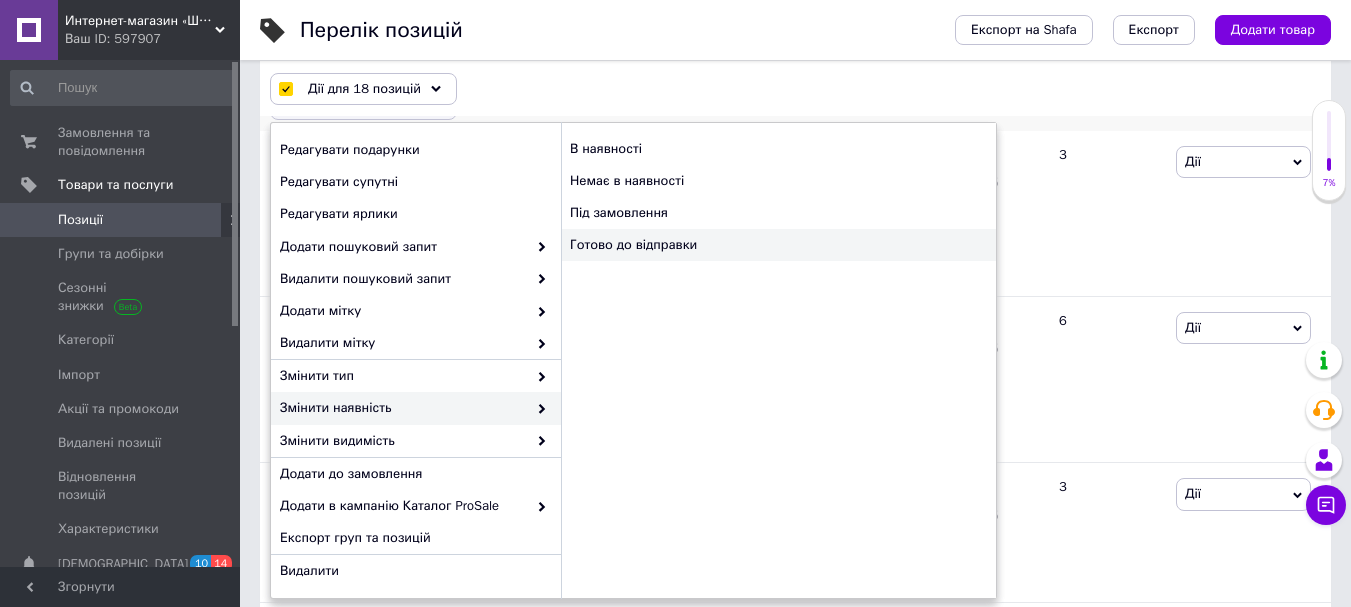 click on "Готово до відправки" at bounding box center (778, 245) 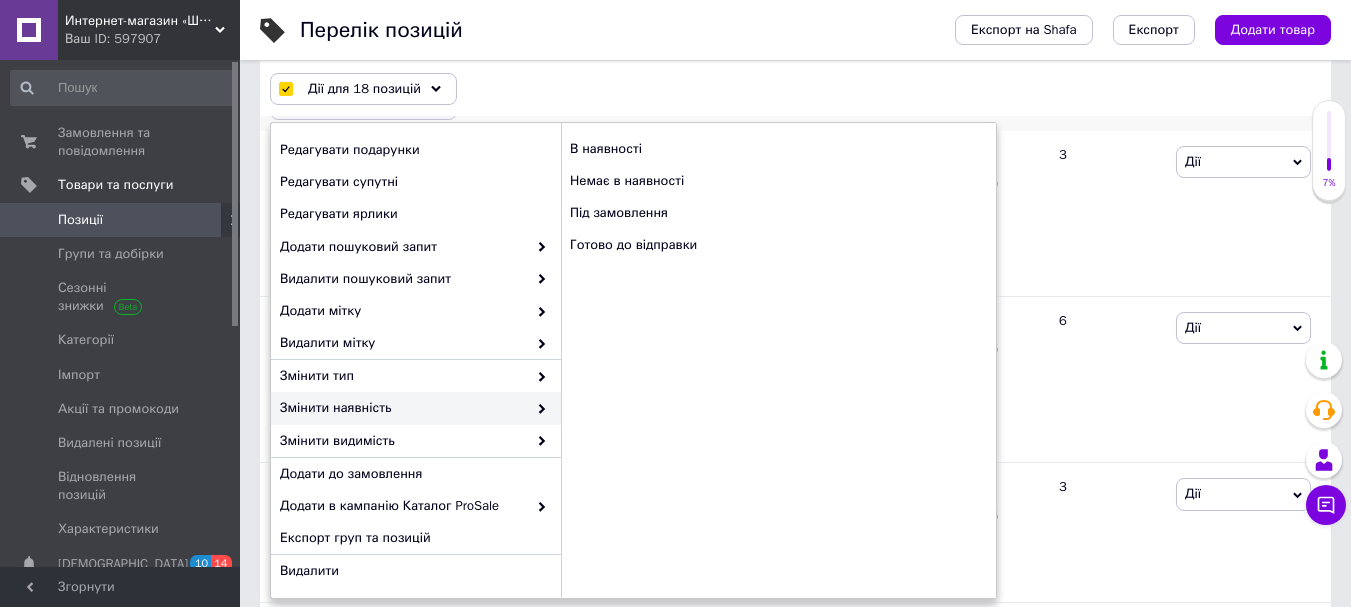 checkbox on "false" 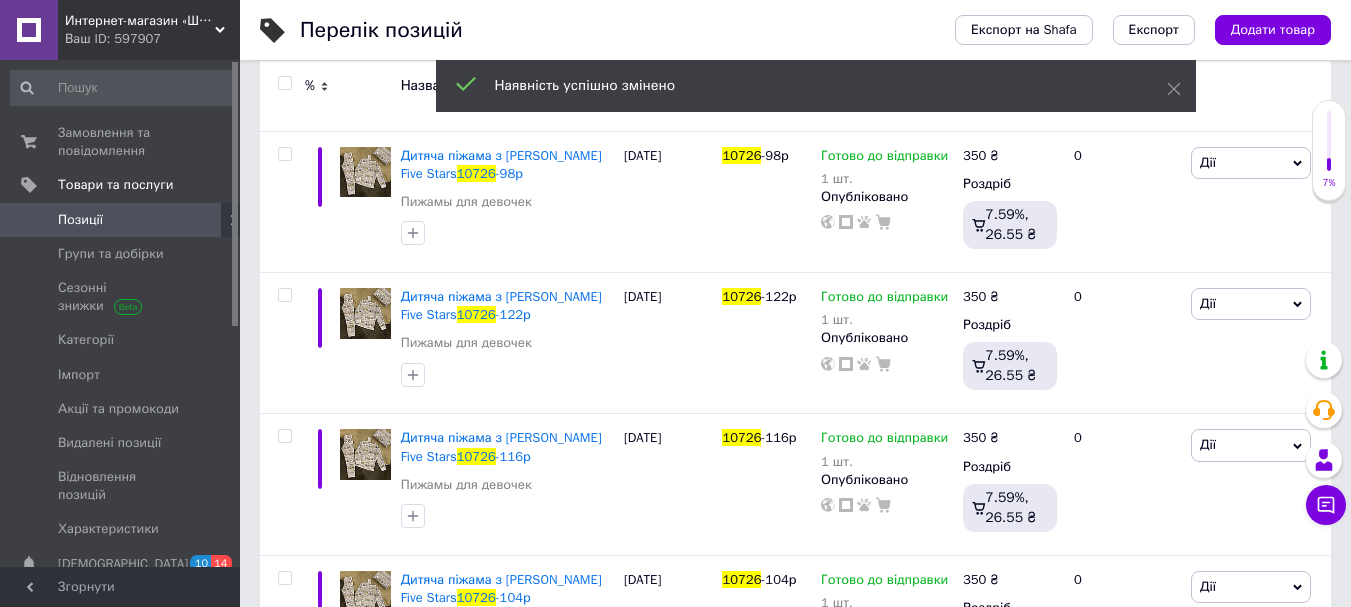click at bounding box center [284, 83] 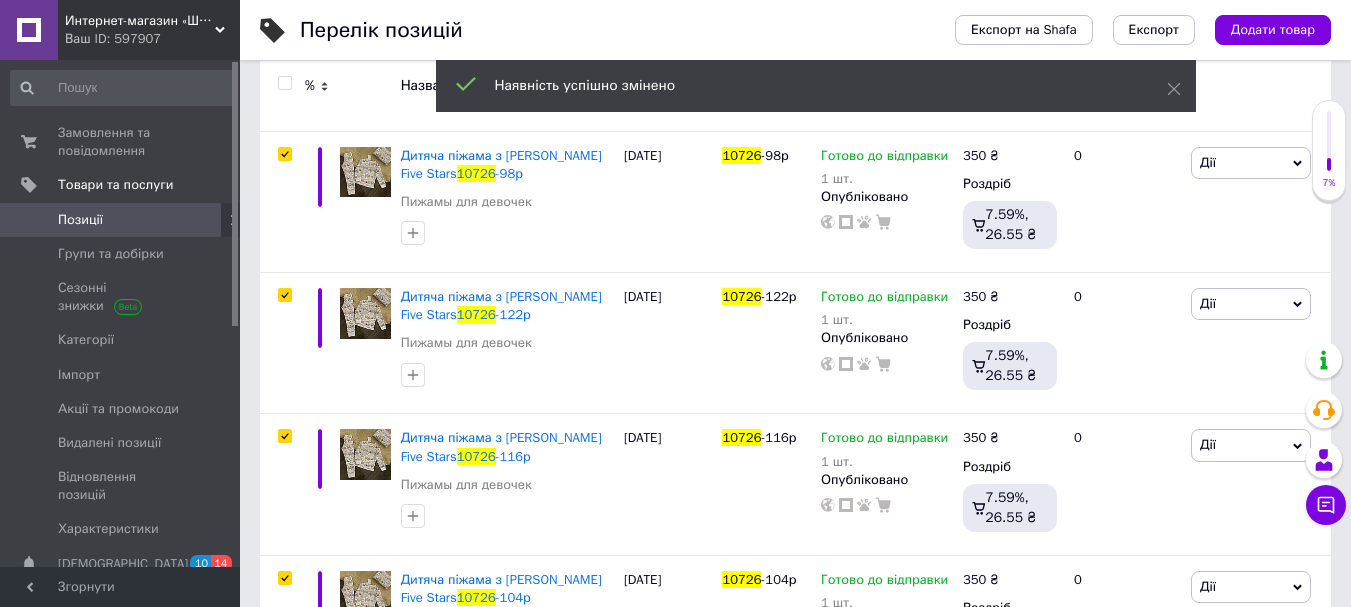 checkbox on "true" 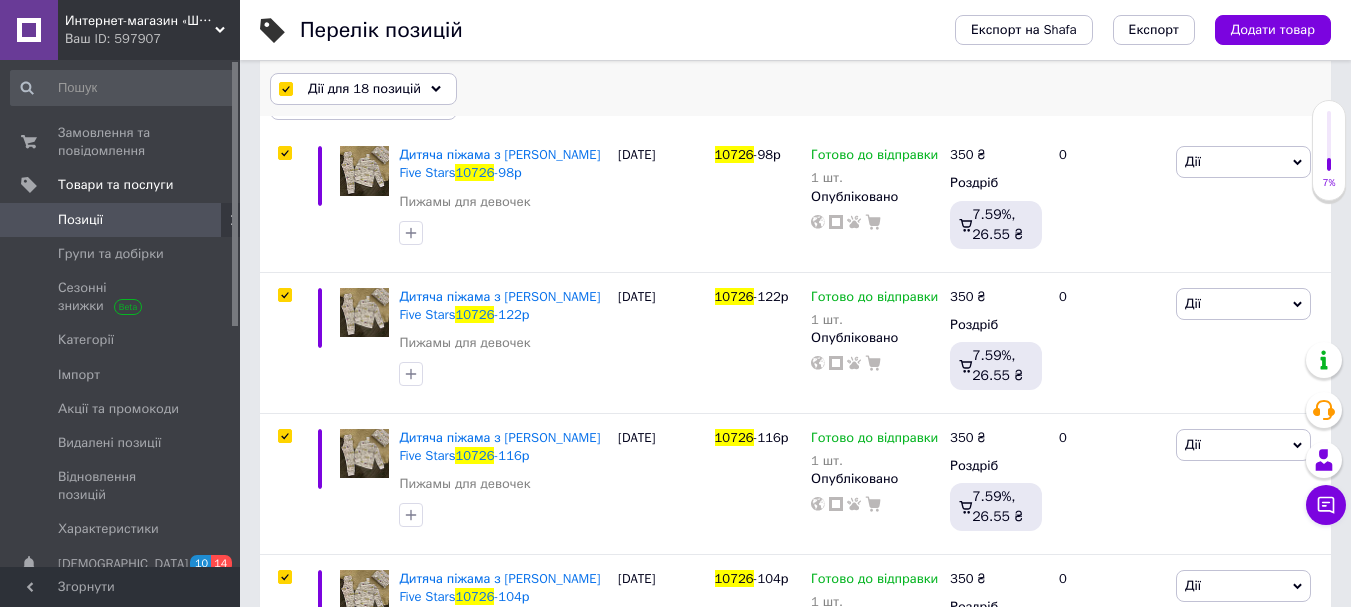 click on "Дії для 18 позицій" at bounding box center (364, 89) 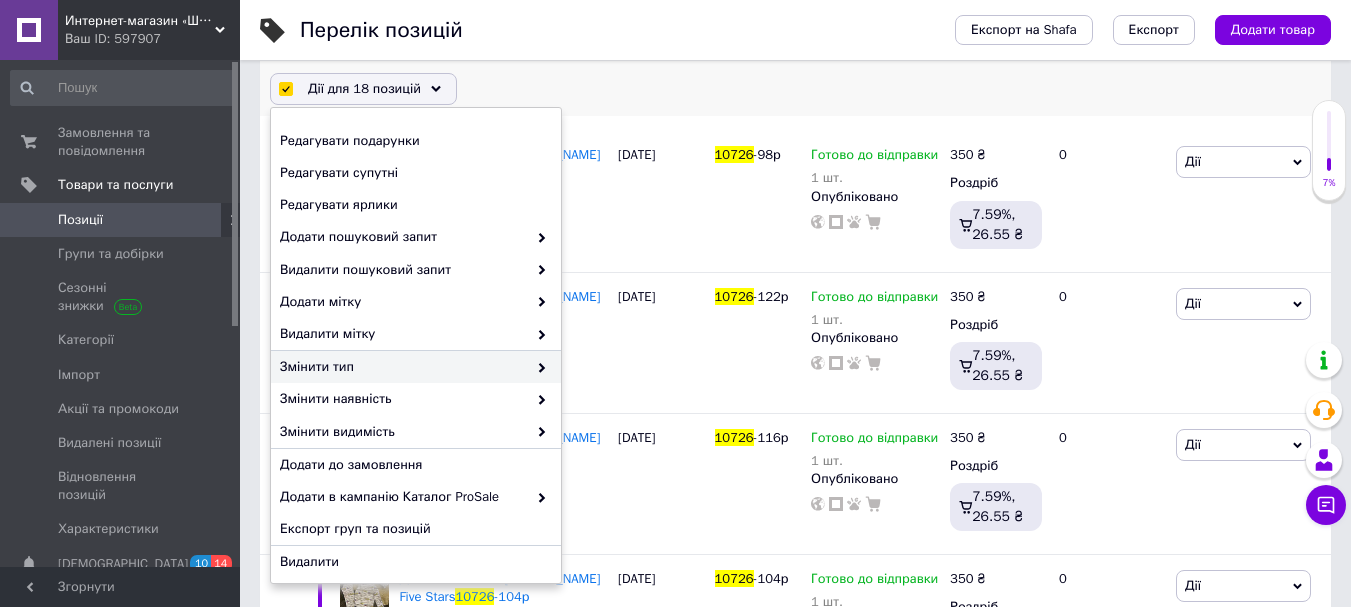 scroll, scrollTop: 224, scrollLeft: 0, axis: vertical 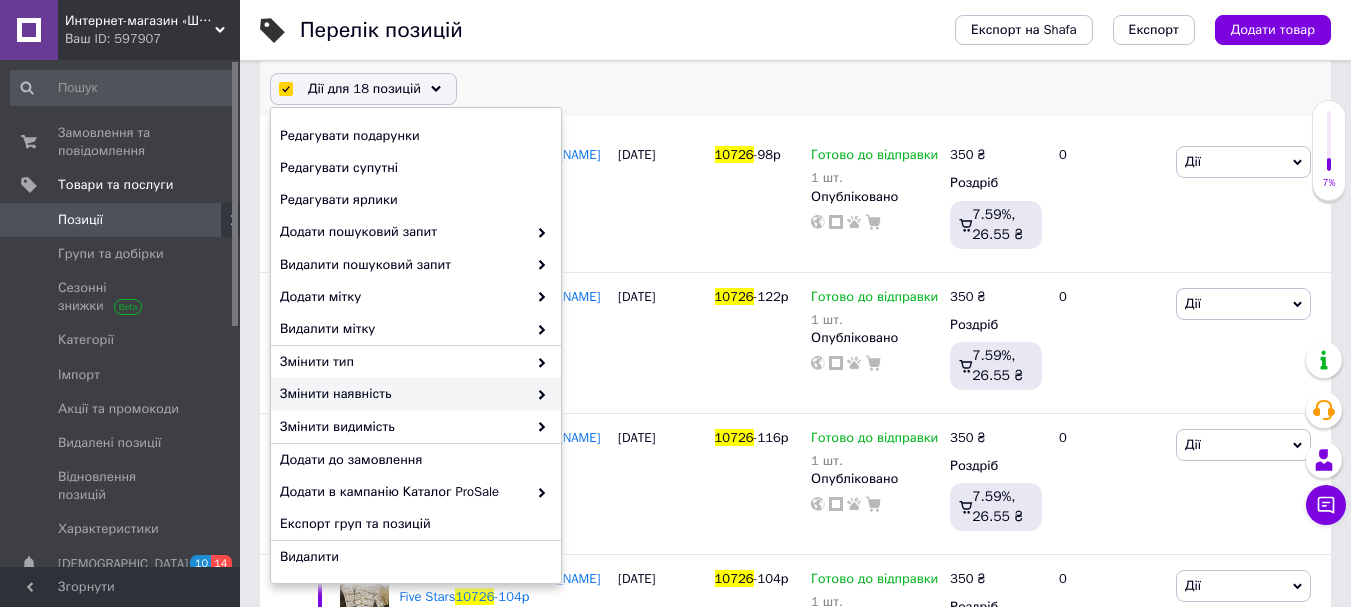 click on "Змінити наявність" at bounding box center (403, 394) 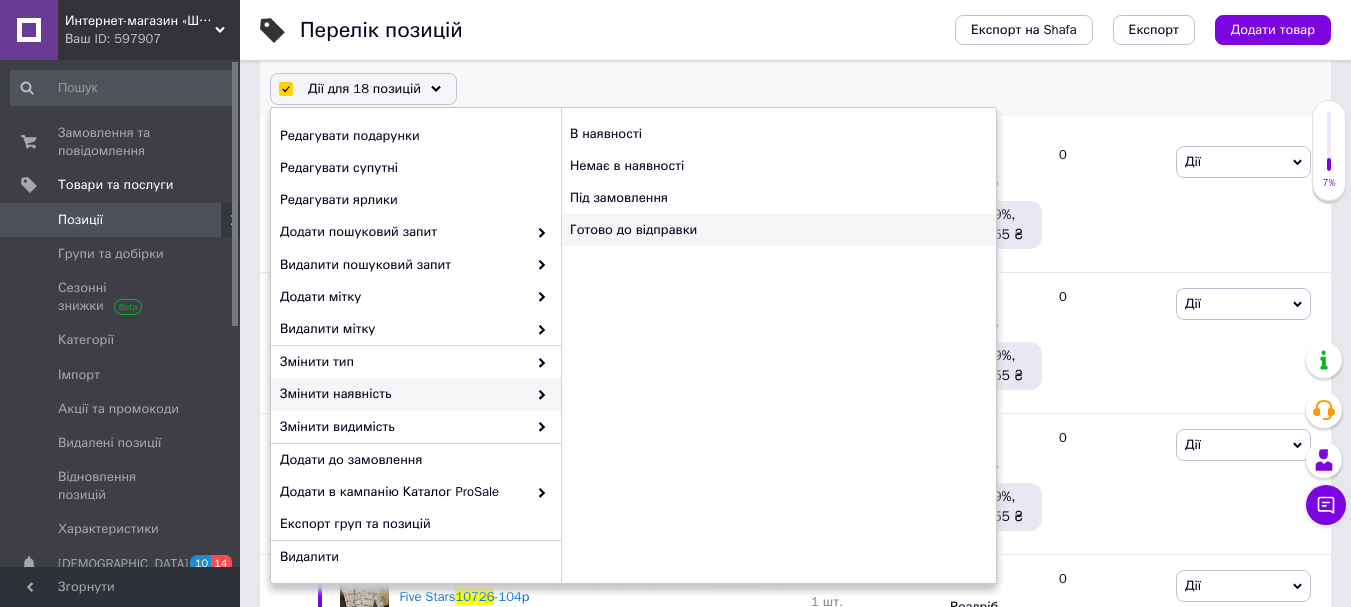 click on "Готово до відправки" at bounding box center (778, 230) 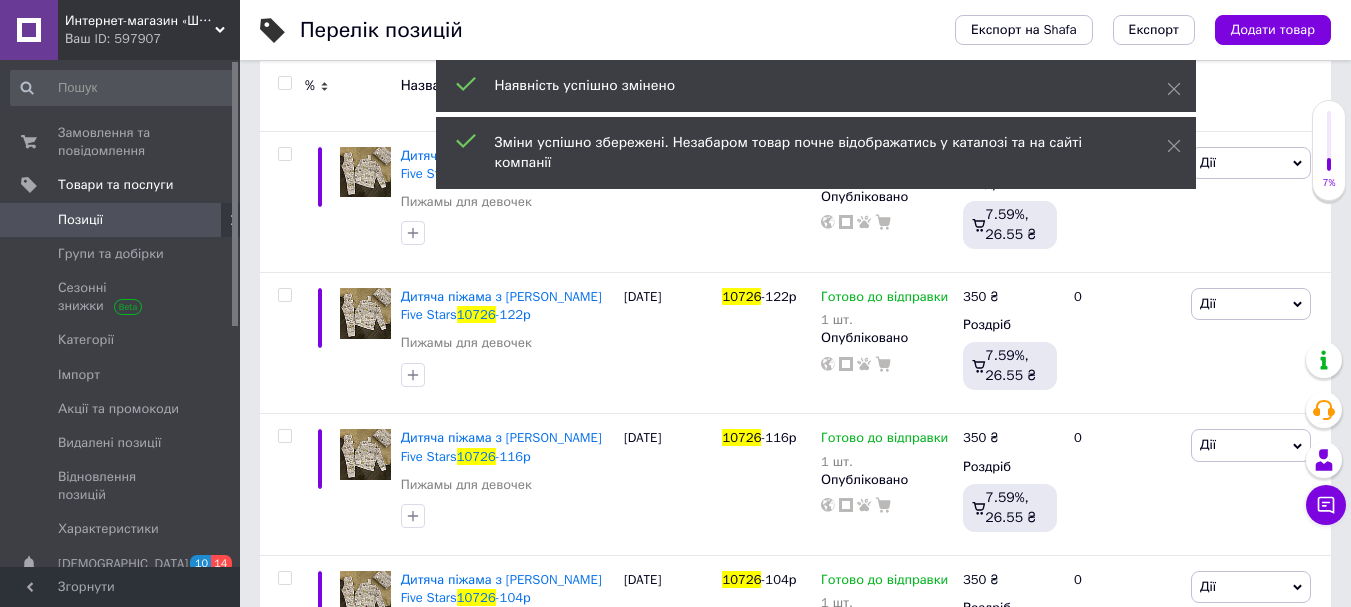 click at bounding box center (284, 83) 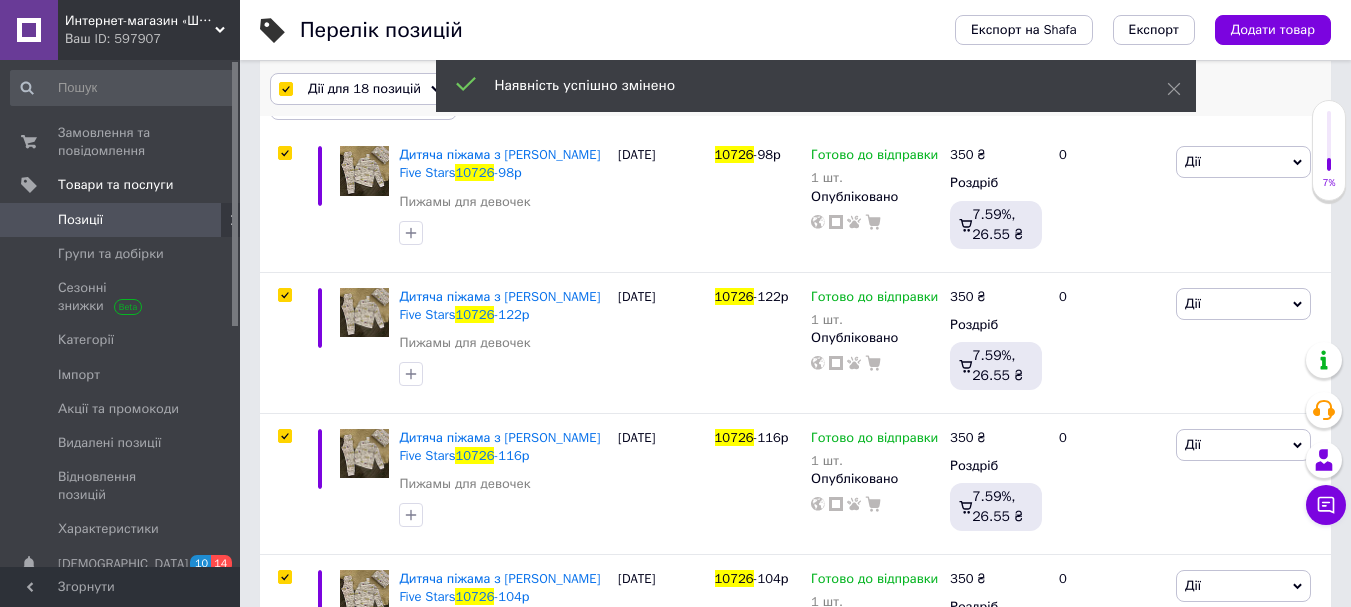 click on "Дії для 18 позицій" at bounding box center [364, 89] 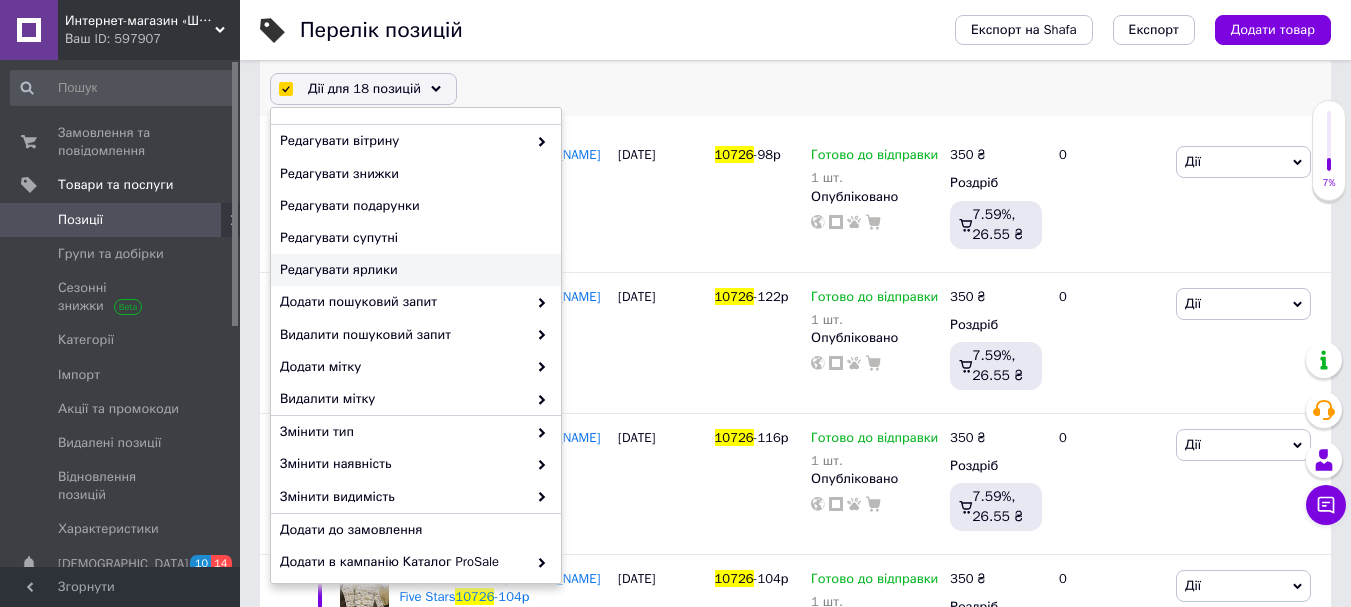 scroll, scrollTop: 224, scrollLeft: 0, axis: vertical 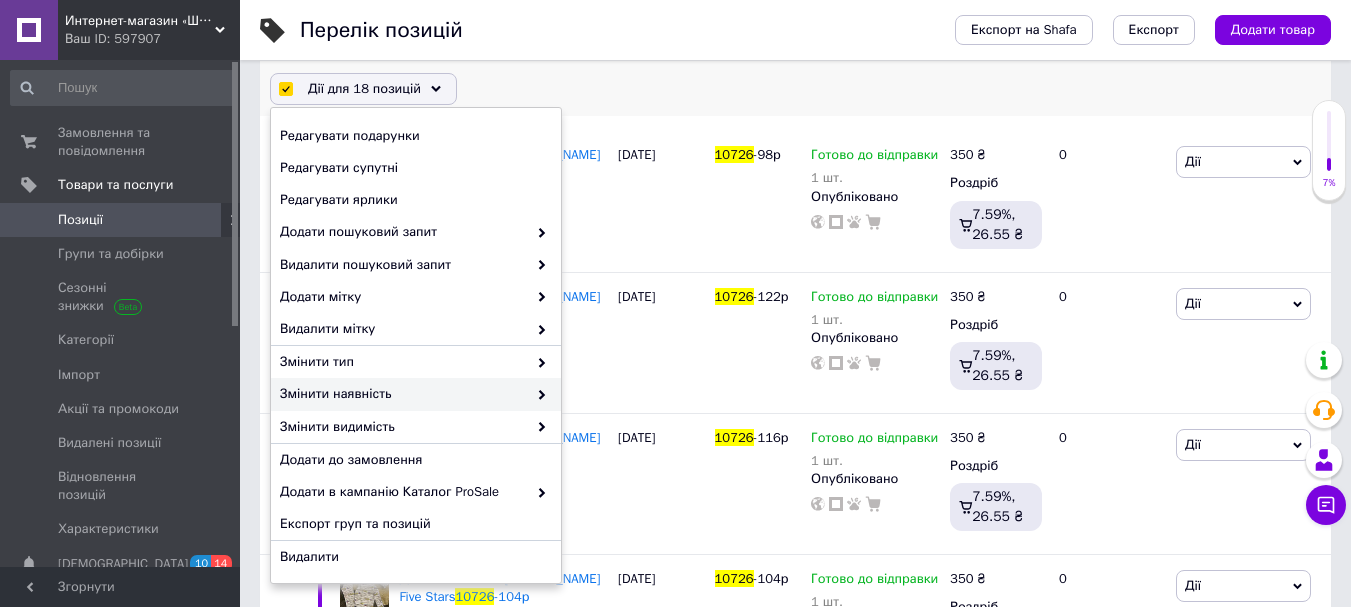 click on "Змінити наявність" at bounding box center (403, 394) 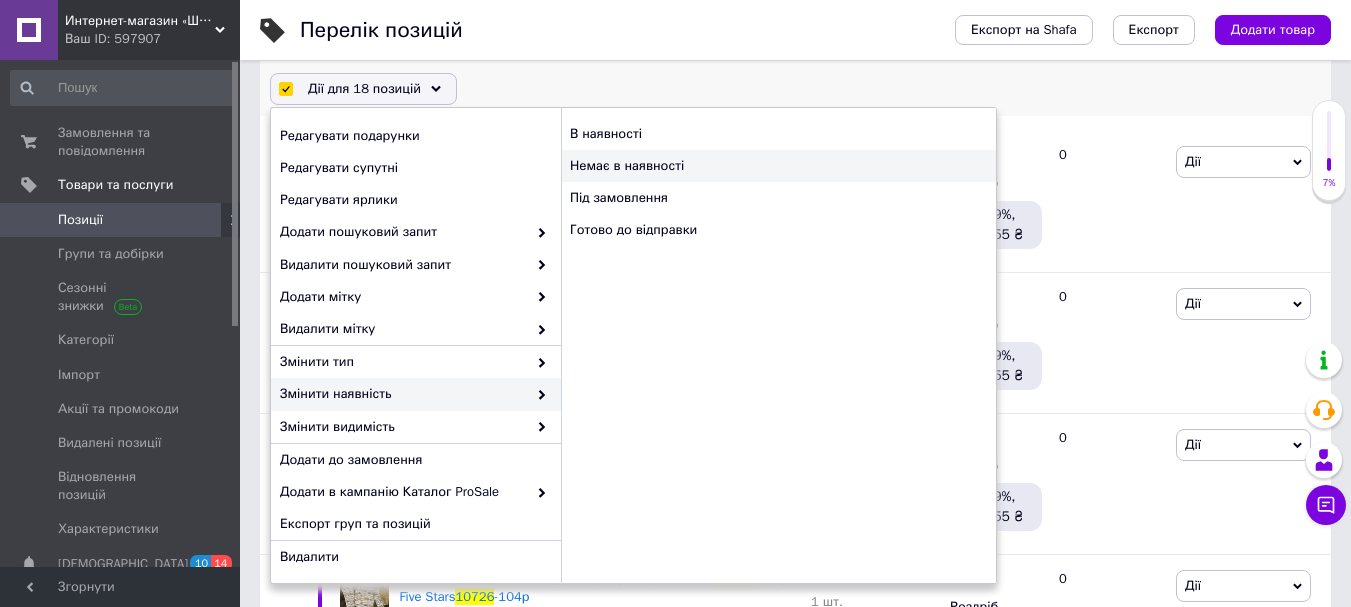 click on "Немає в наявності" at bounding box center (778, 166) 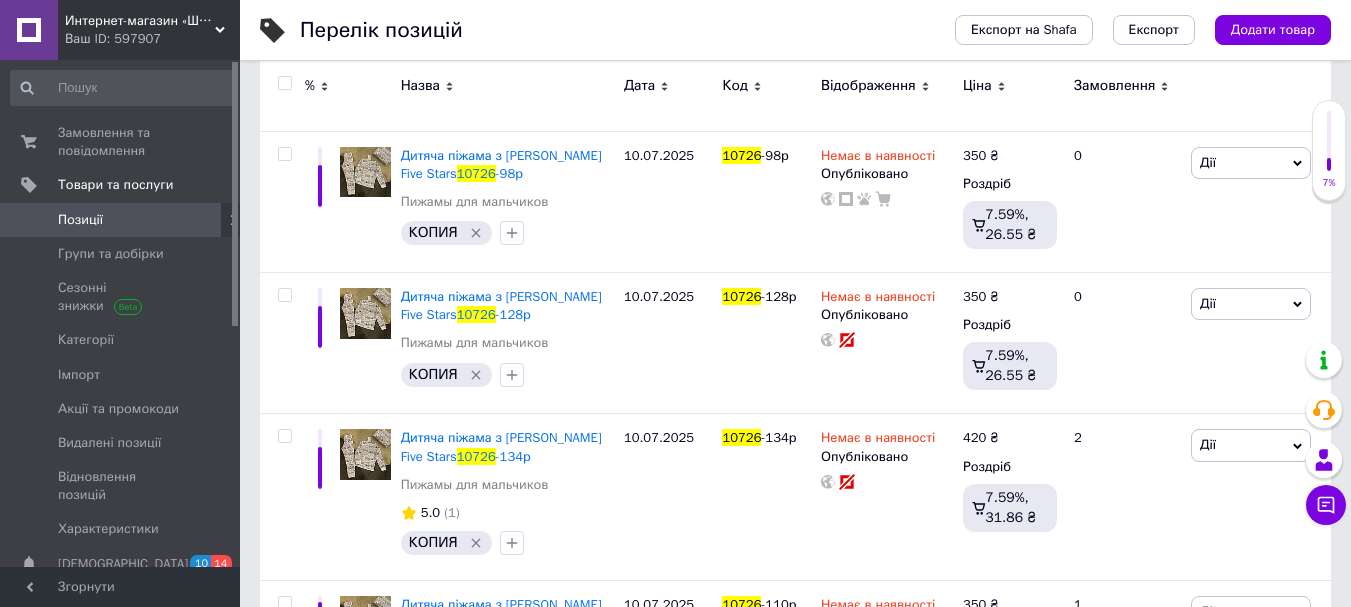 click at bounding box center (284, 83) 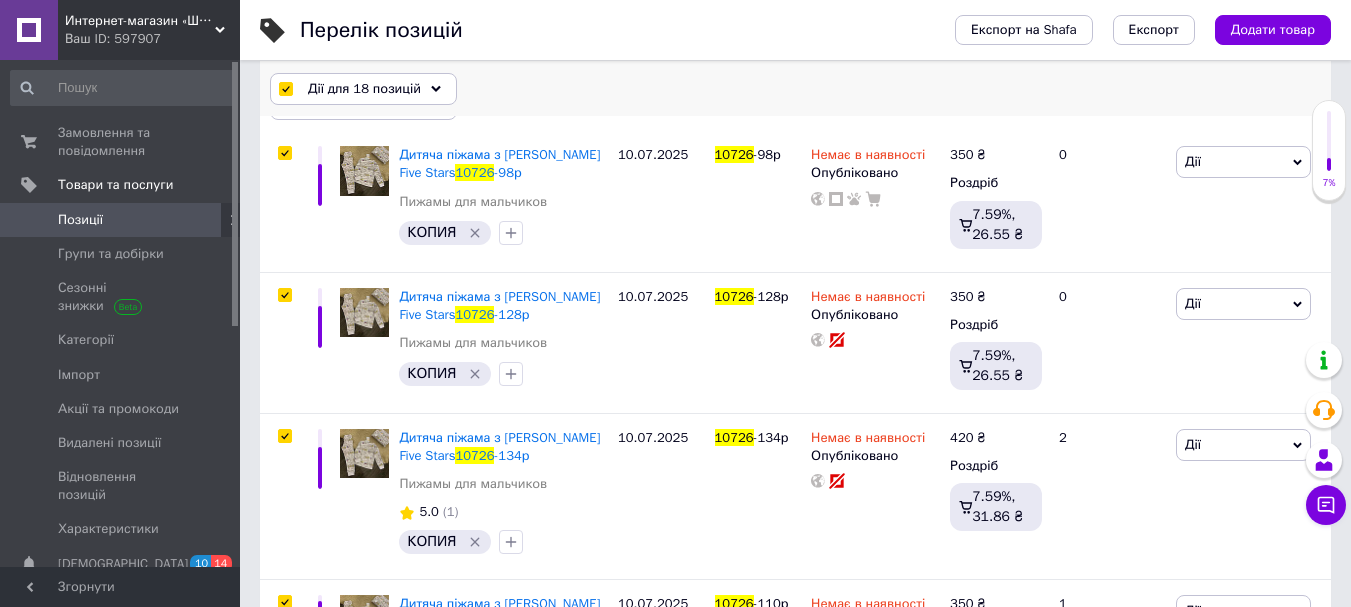 click on "Дії для 18 позицій" at bounding box center [364, 89] 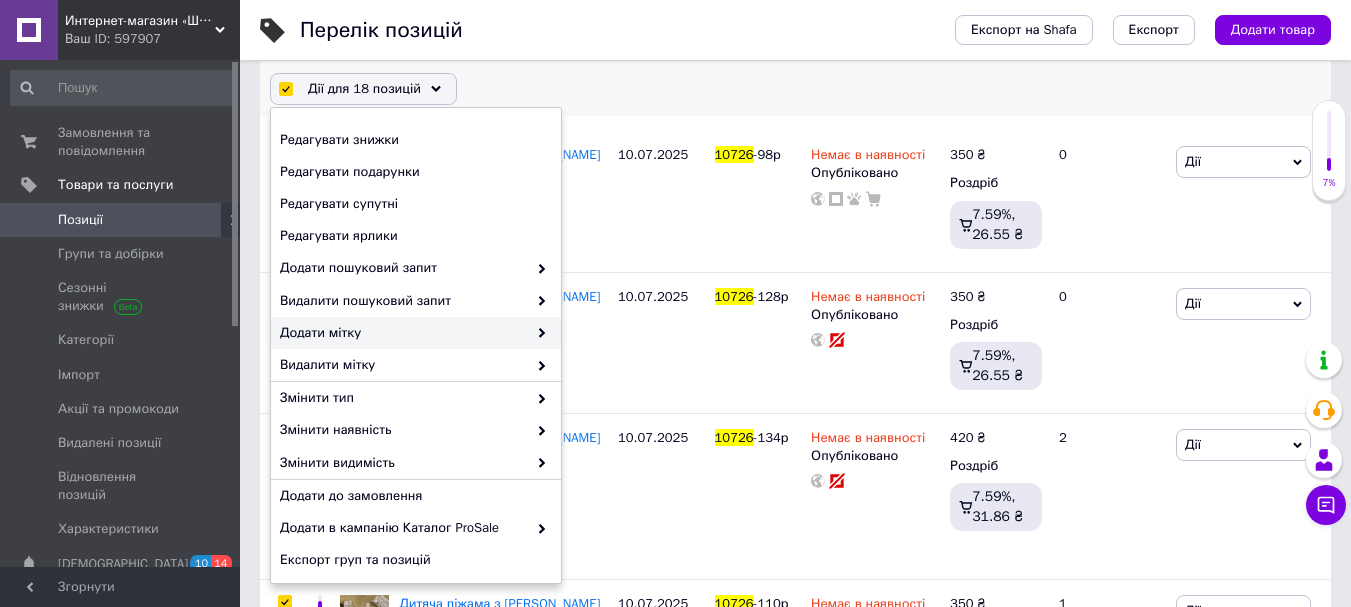 scroll, scrollTop: 200, scrollLeft: 0, axis: vertical 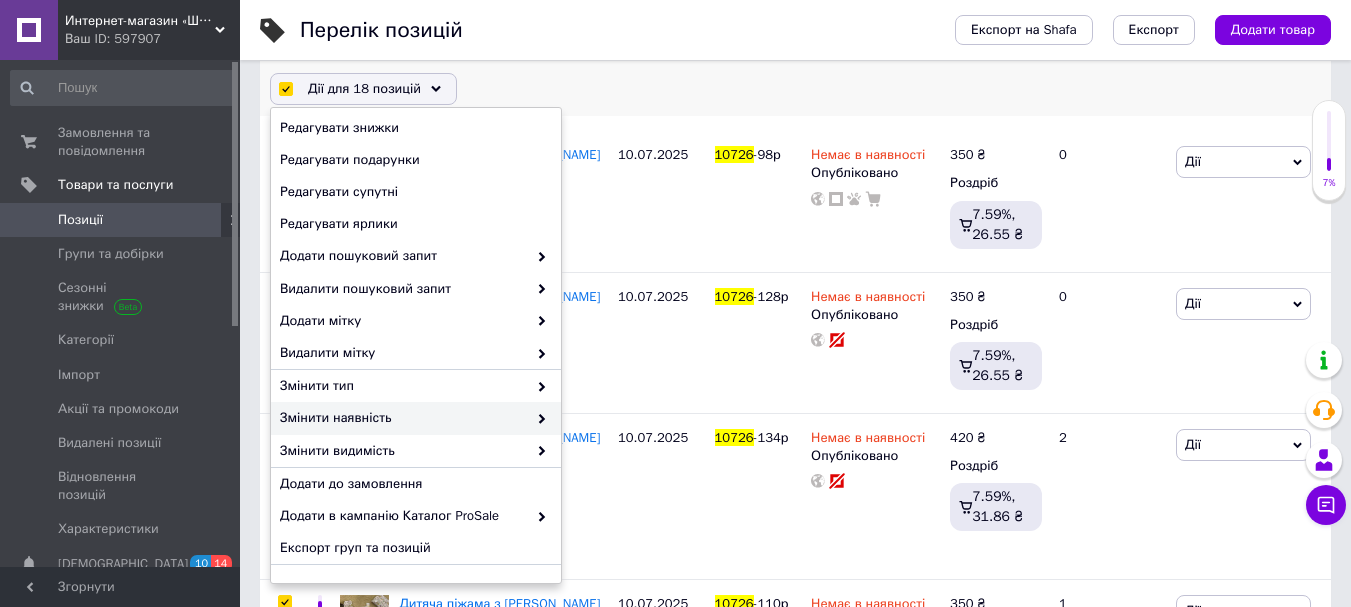 click on "Змінити наявність" at bounding box center (403, 418) 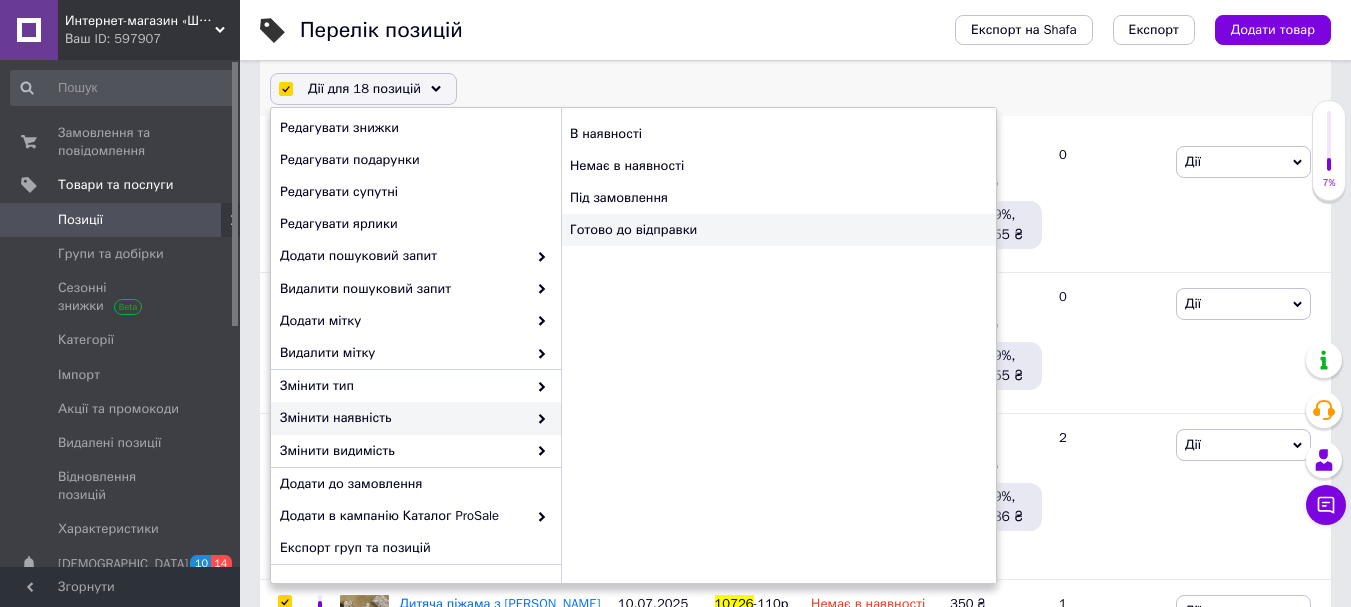 click on "Готово до відправки" at bounding box center (778, 230) 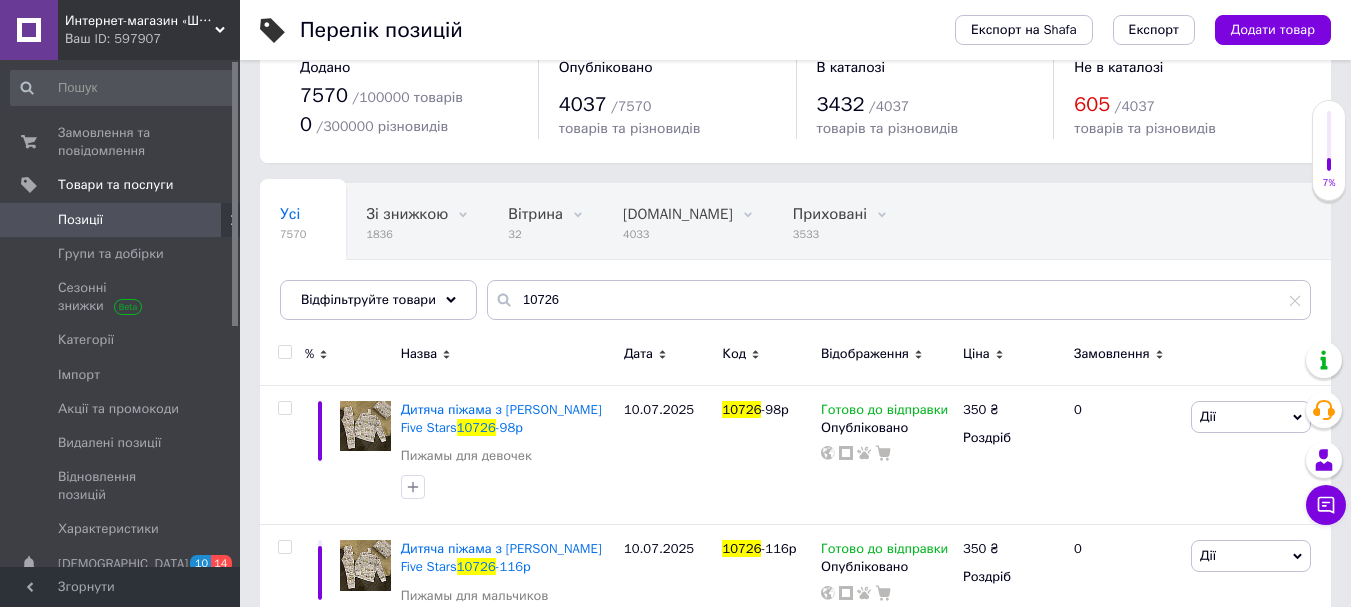 scroll, scrollTop: 0, scrollLeft: 0, axis: both 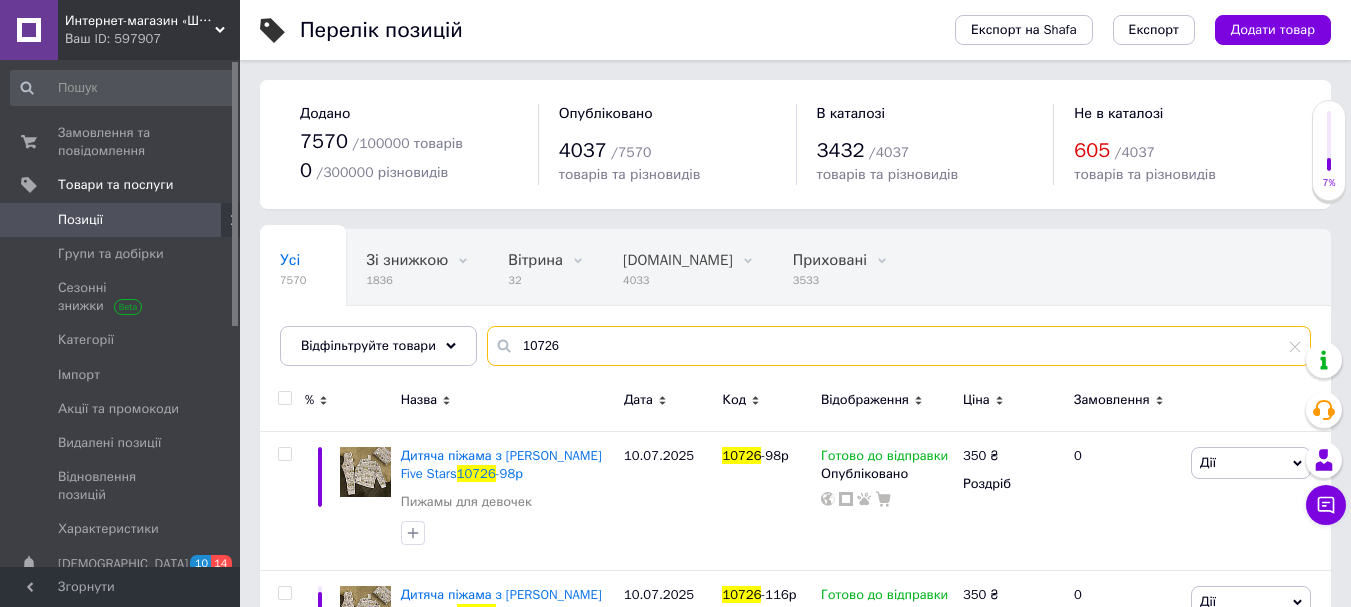 drag, startPoint x: 598, startPoint y: 341, endPoint x: 615, endPoint y: 346, distance: 17.720045 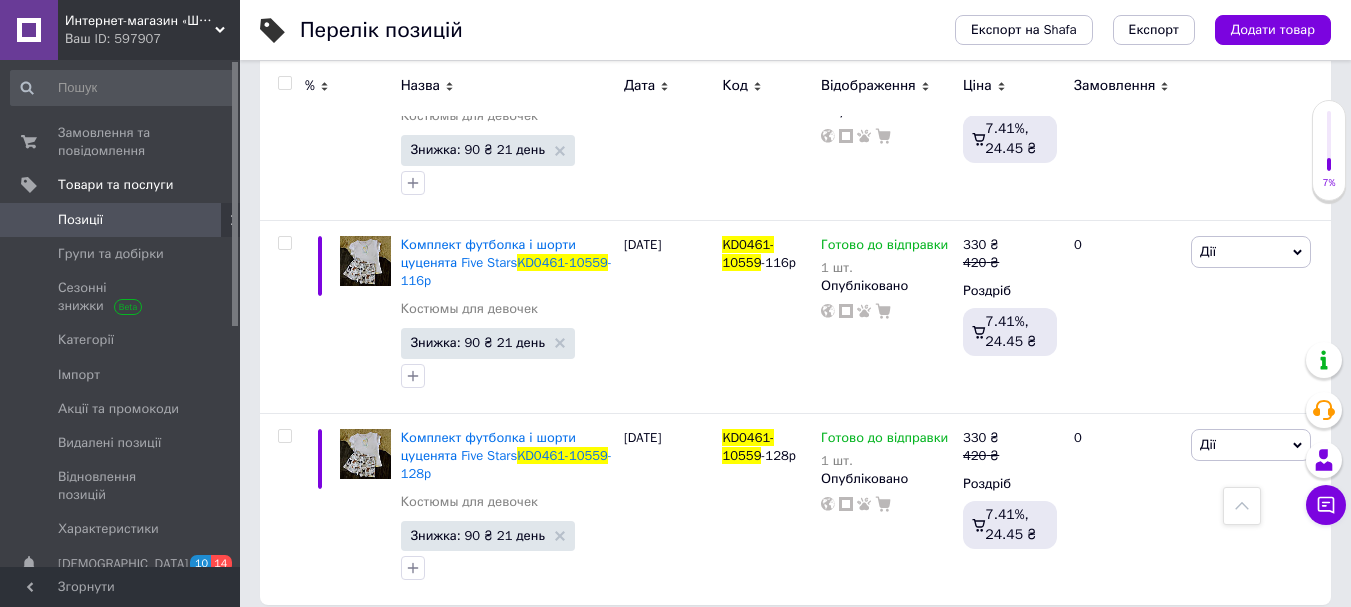 scroll, scrollTop: 1053, scrollLeft: 0, axis: vertical 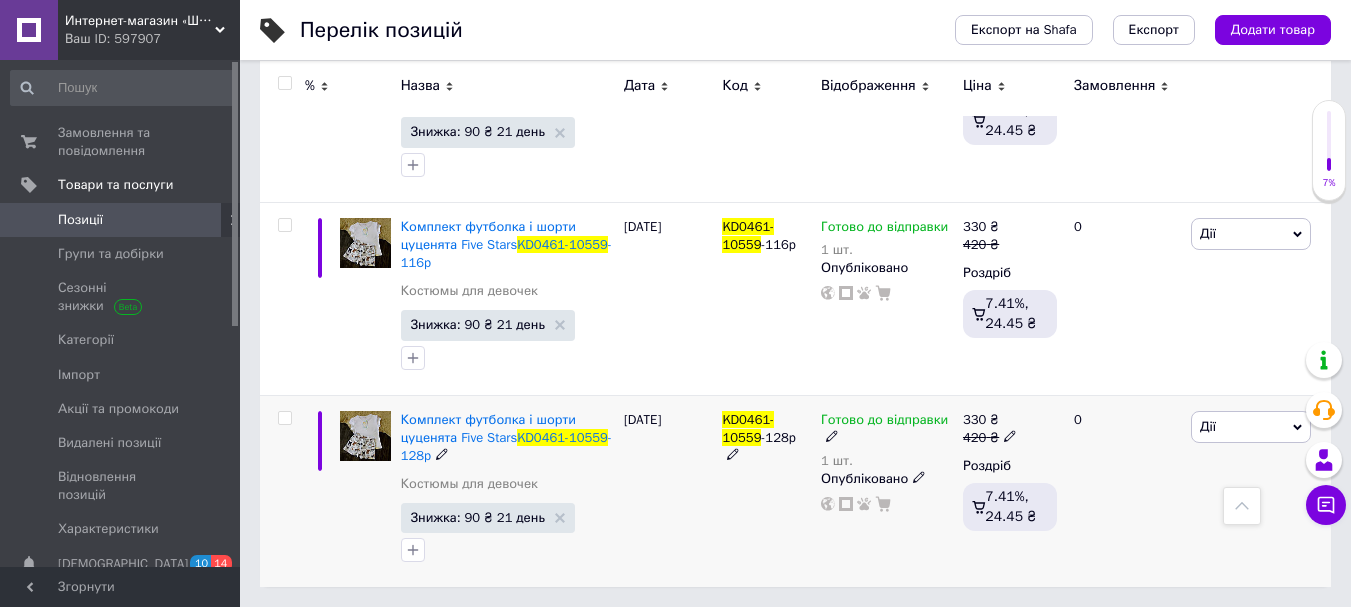 click 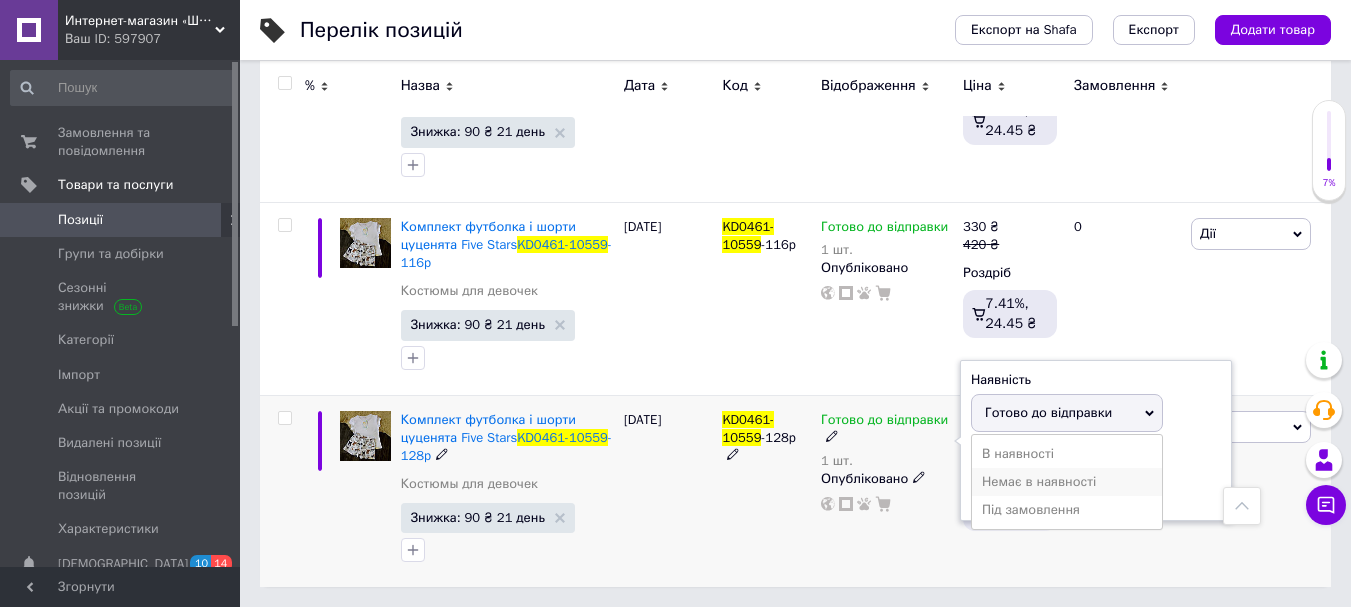 click on "Немає в наявності" at bounding box center (1067, 482) 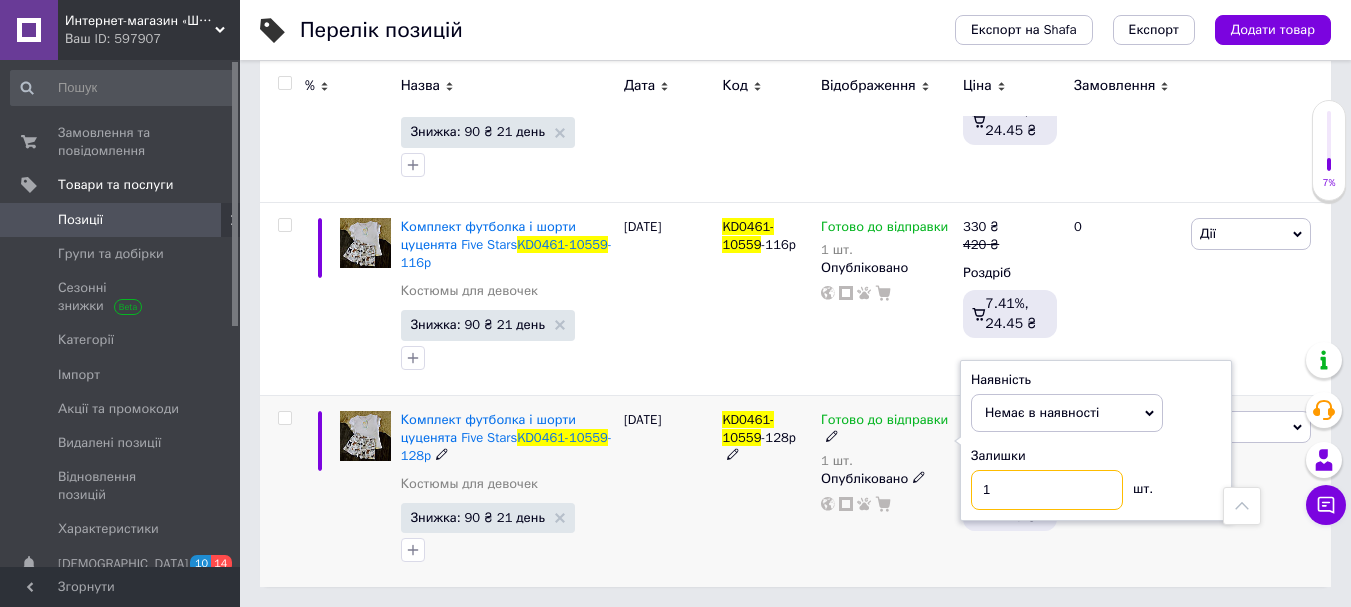 click on "1" at bounding box center (1047, 490) 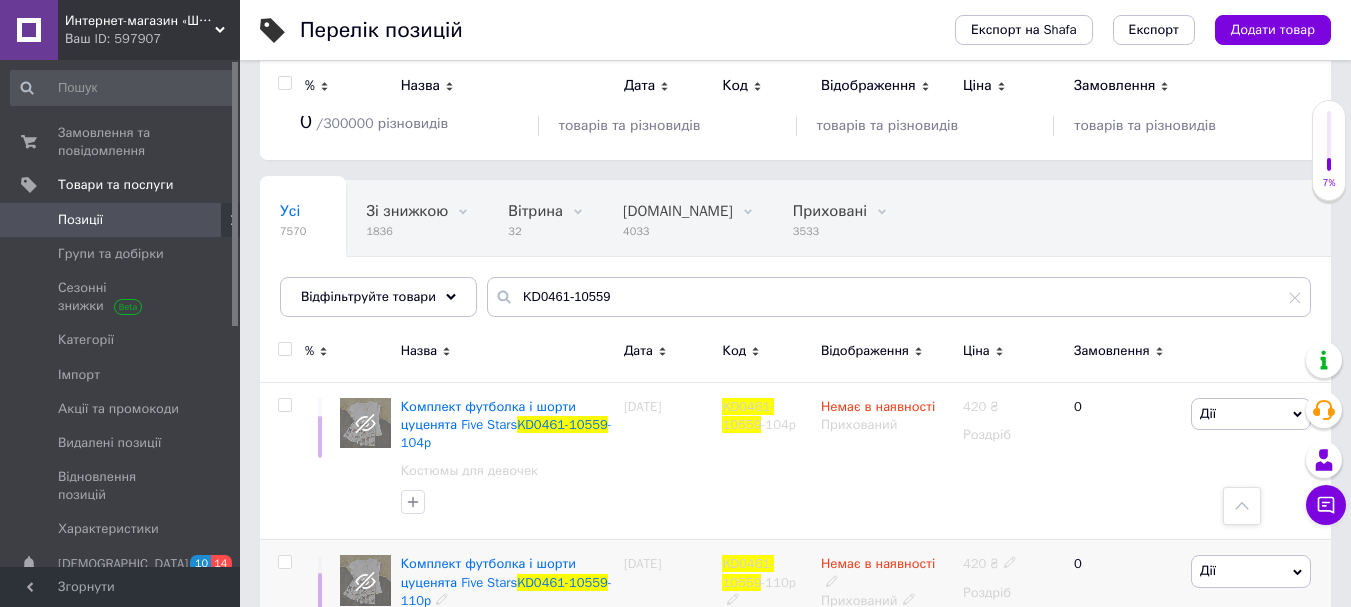 scroll, scrollTop: 0, scrollLeft: 0, axis: both 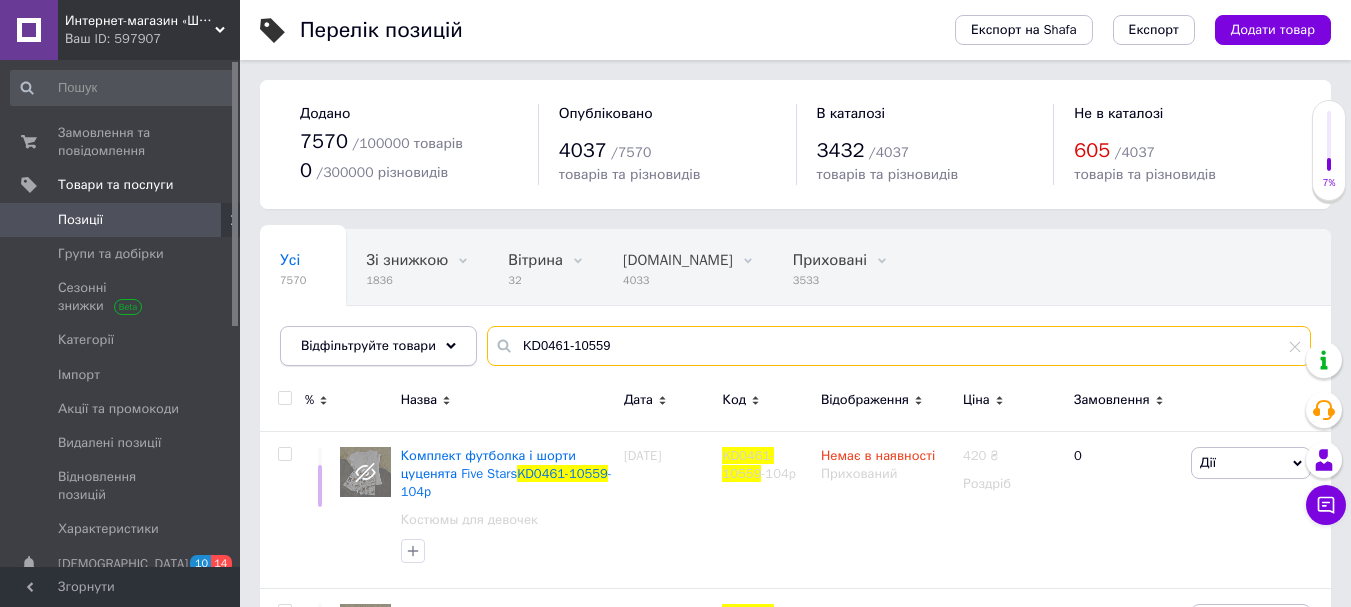 drag, startPoint x: 617, startPoint y: 343, endPoint x: 461, endPoint y: 329, distance: 156.62694 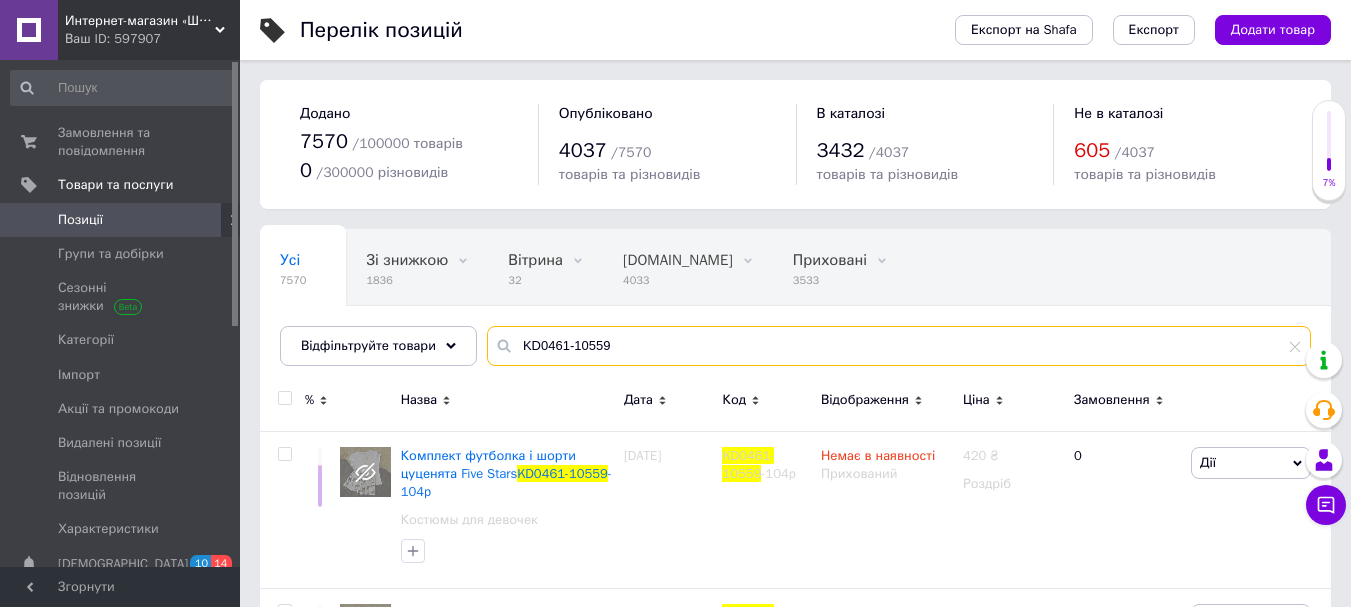paste 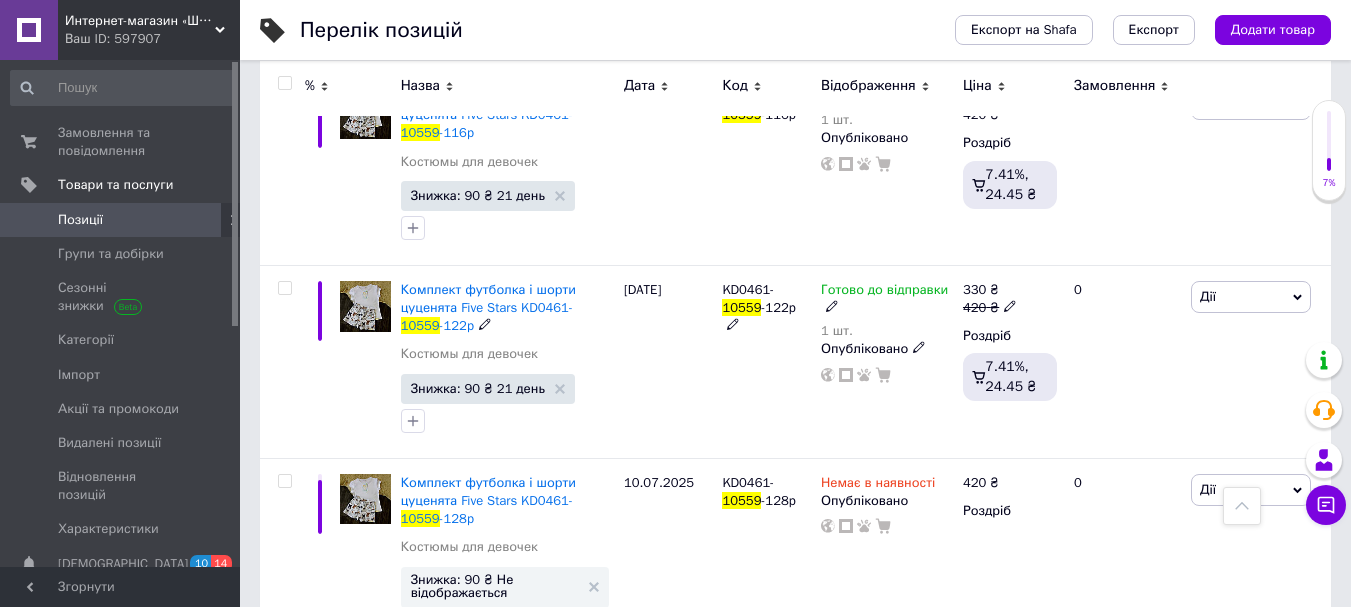 scroll, scrollTop: 3335, scrollLeft: 0, axis: vertical 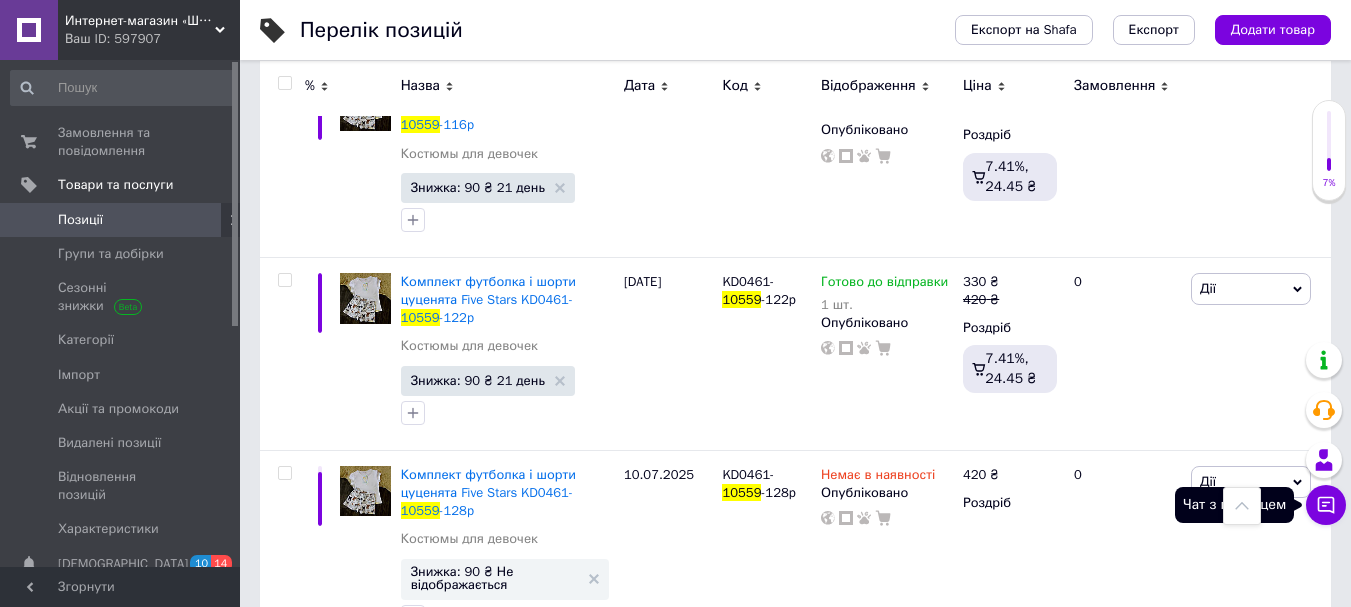 click 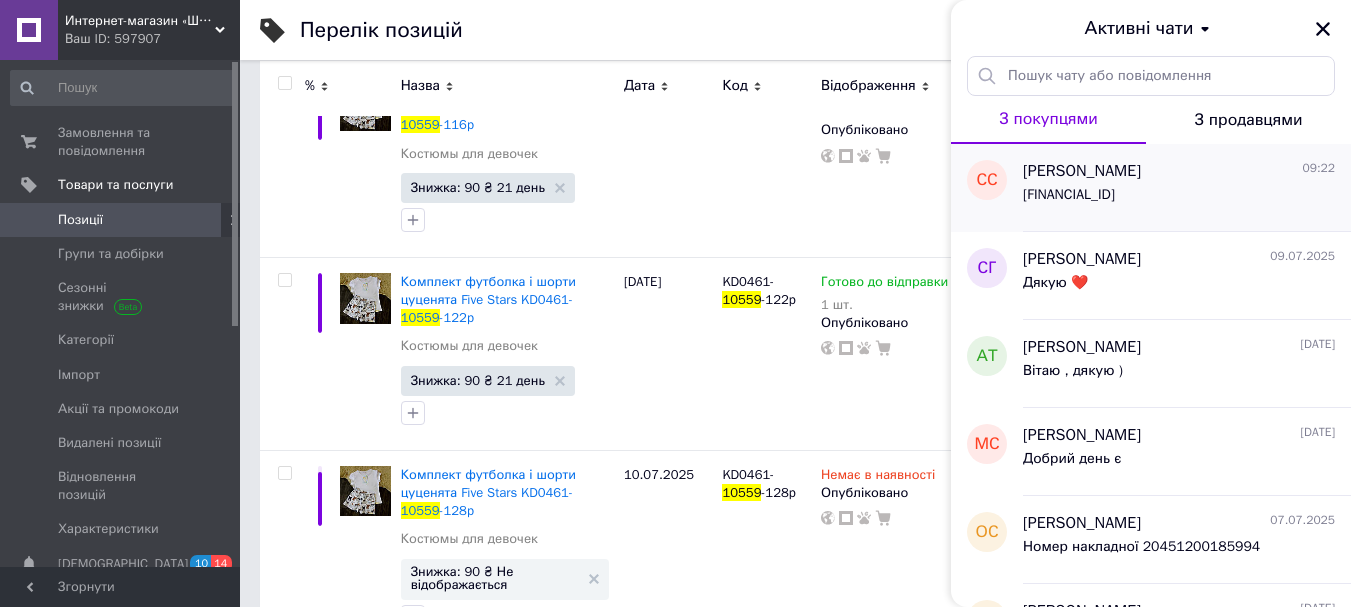 click on "[FINANCIAL_ID]" at bounding box center [1179, 199] 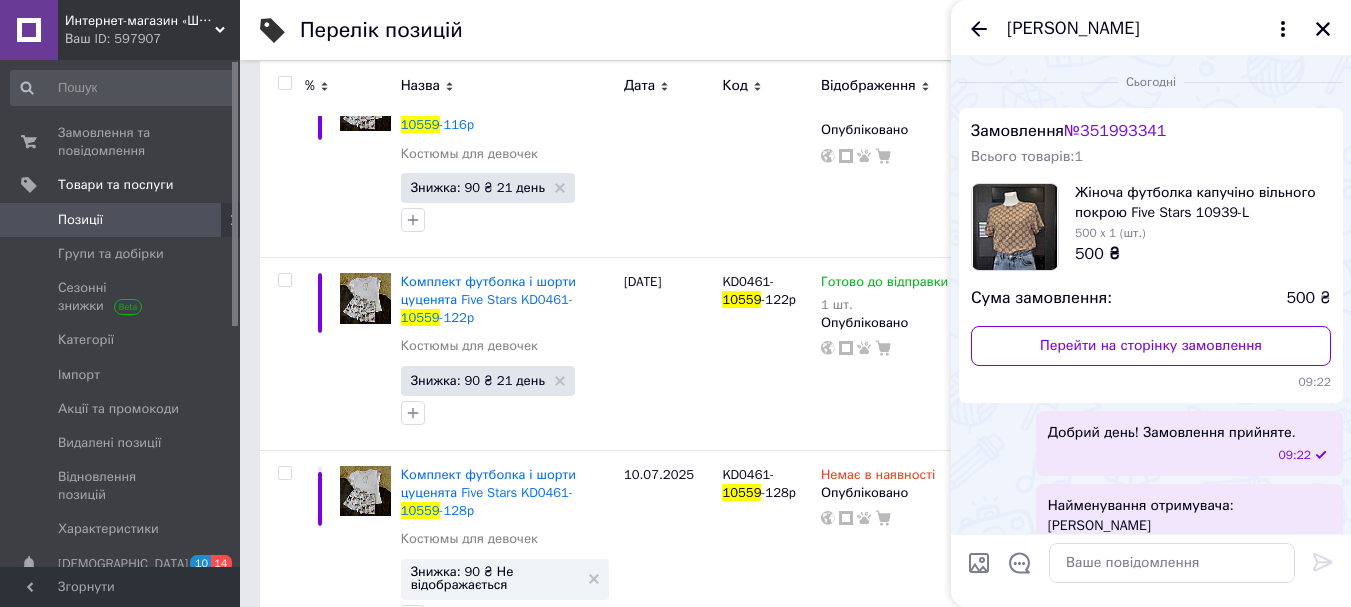 scroll, scrollTop: 256, scrollLeft: 0, axis: vertical 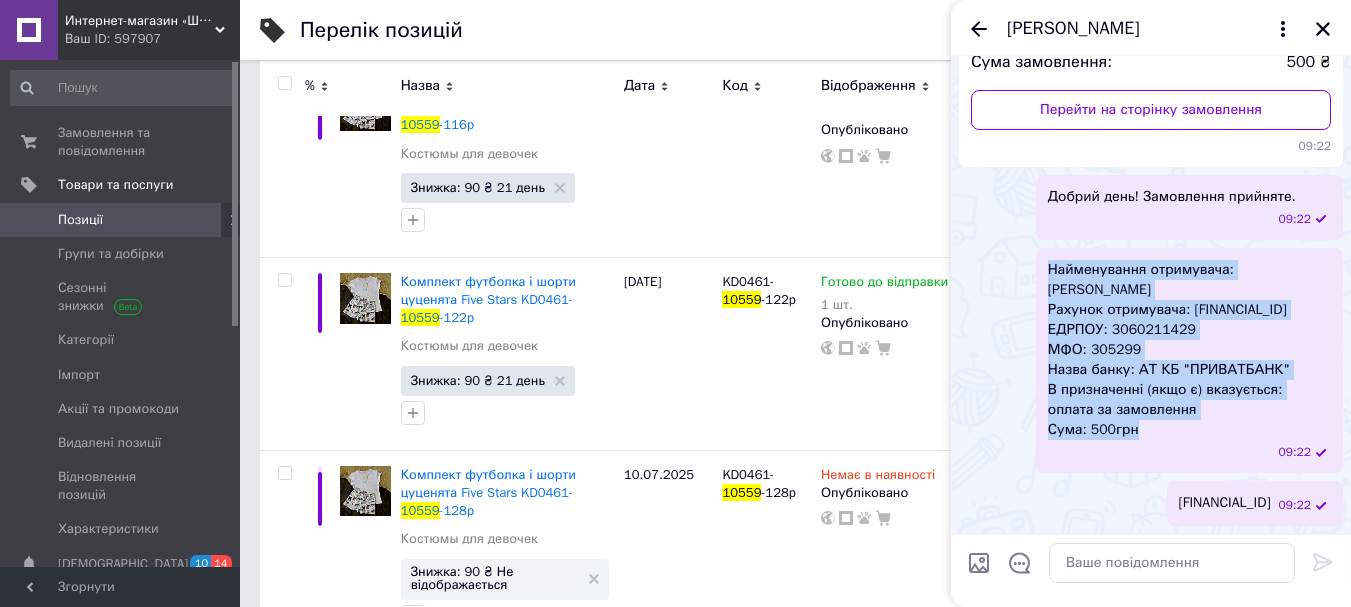 drag, startPoint x: 1049, startPoint y: 244, endPoint x: 1164, endPoint y: 428, distance: 216.98157 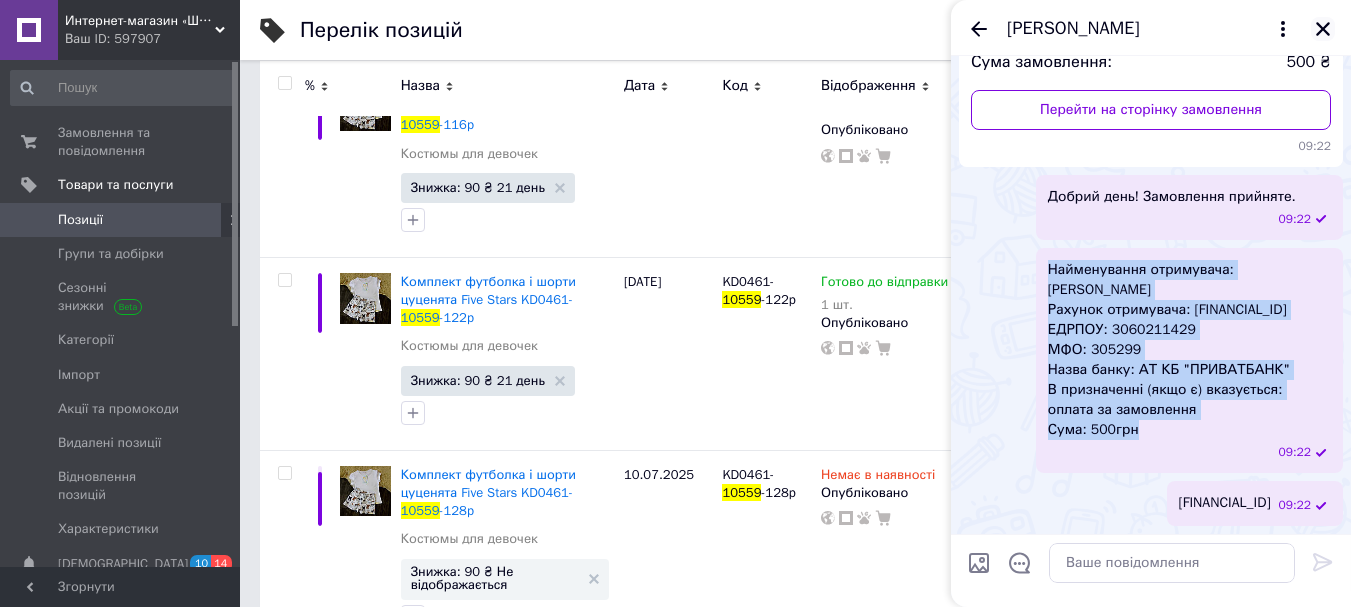 click 